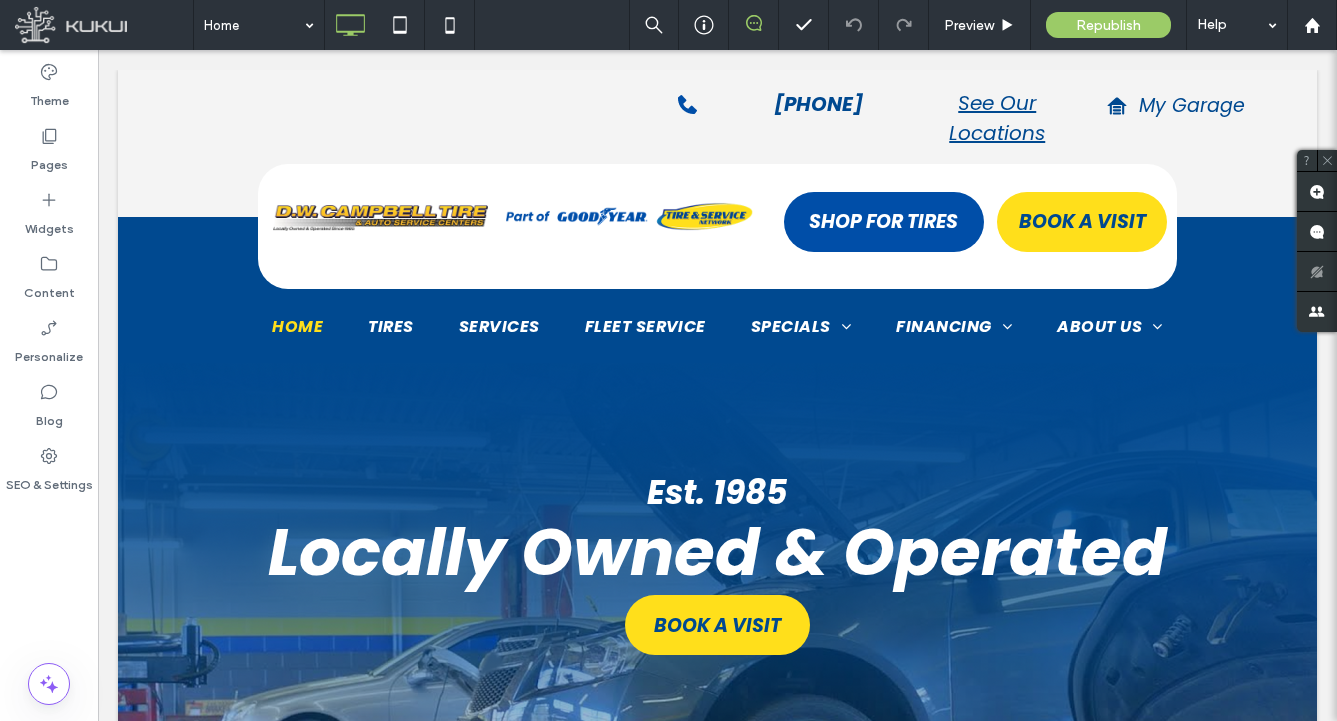 scroll, scrollTop: 0, scrollLeft: 0, axis: both 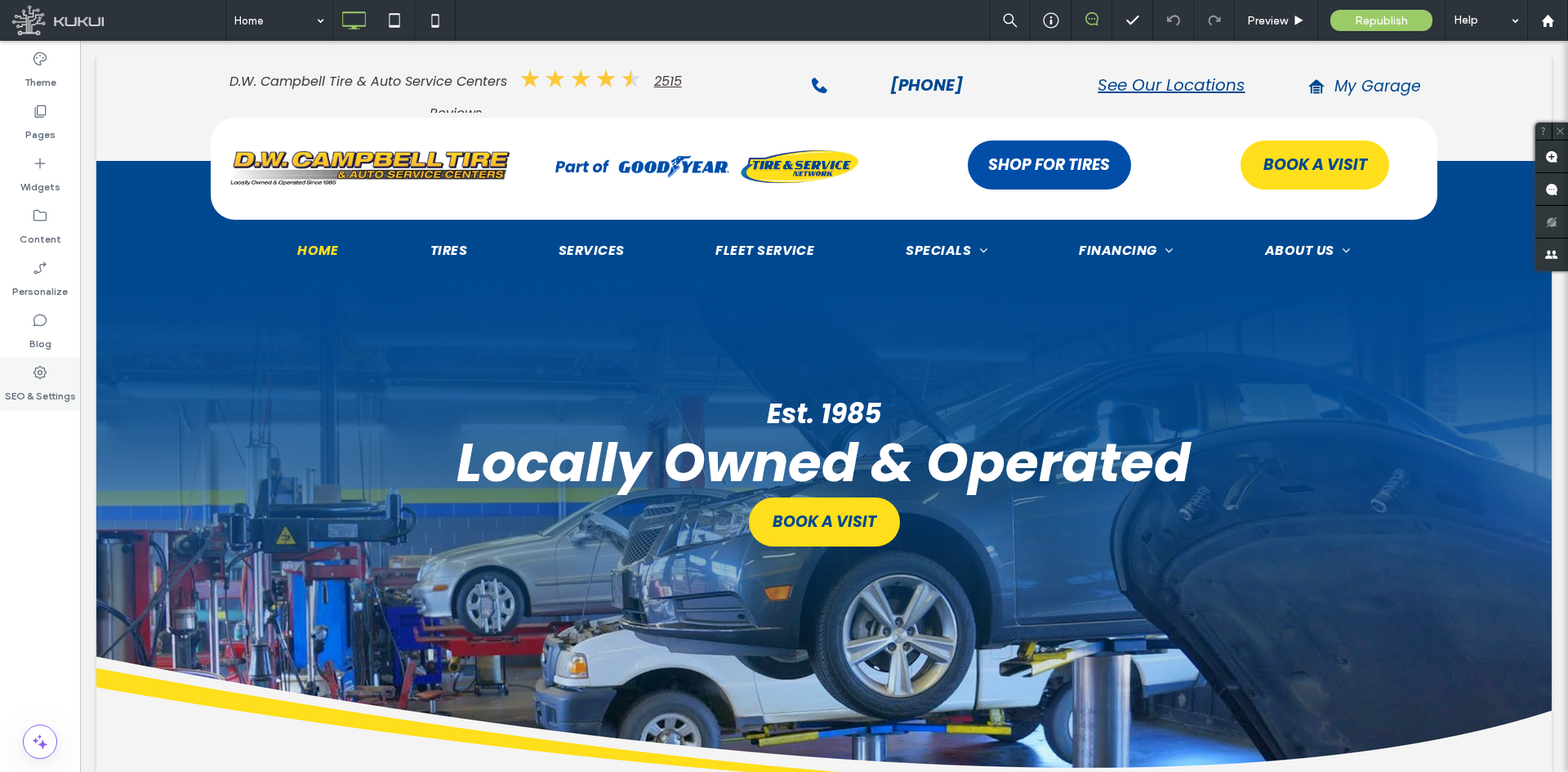 click on "SEO & Settings" at bounding box center [40, 392] 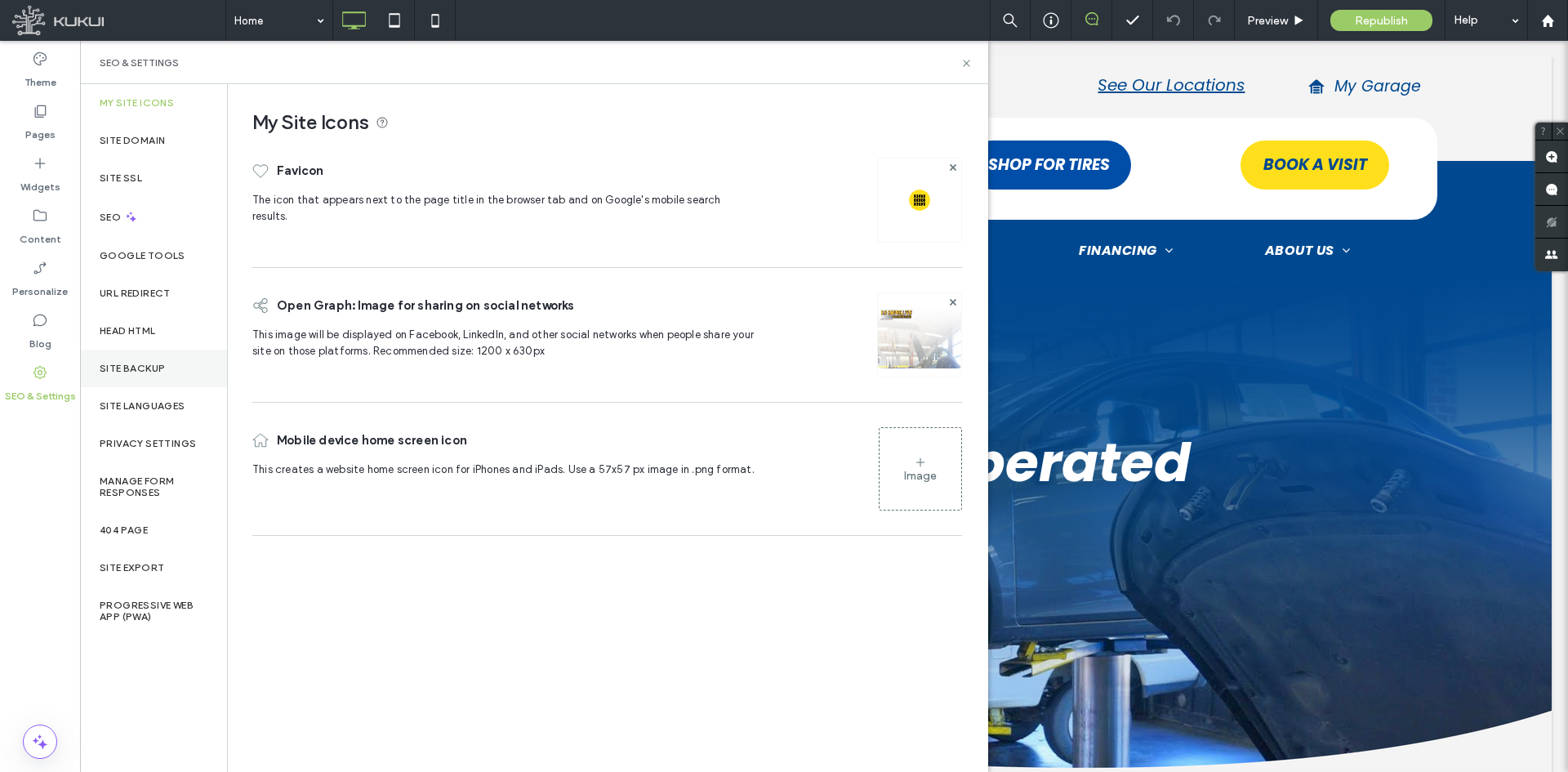 click on "Site Backup" at bounding box center (132, 368) 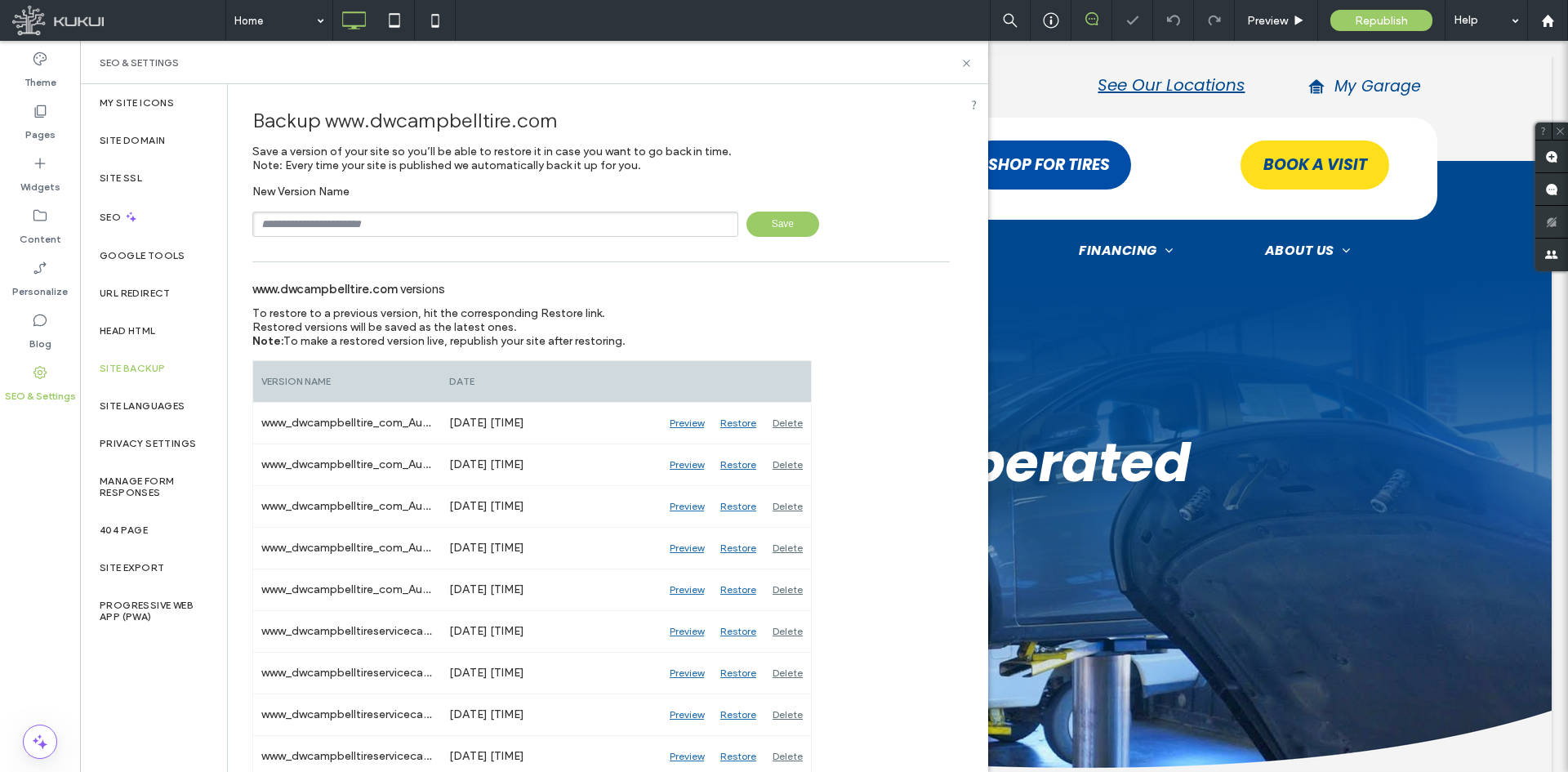 click at bounding box center (495, 224) 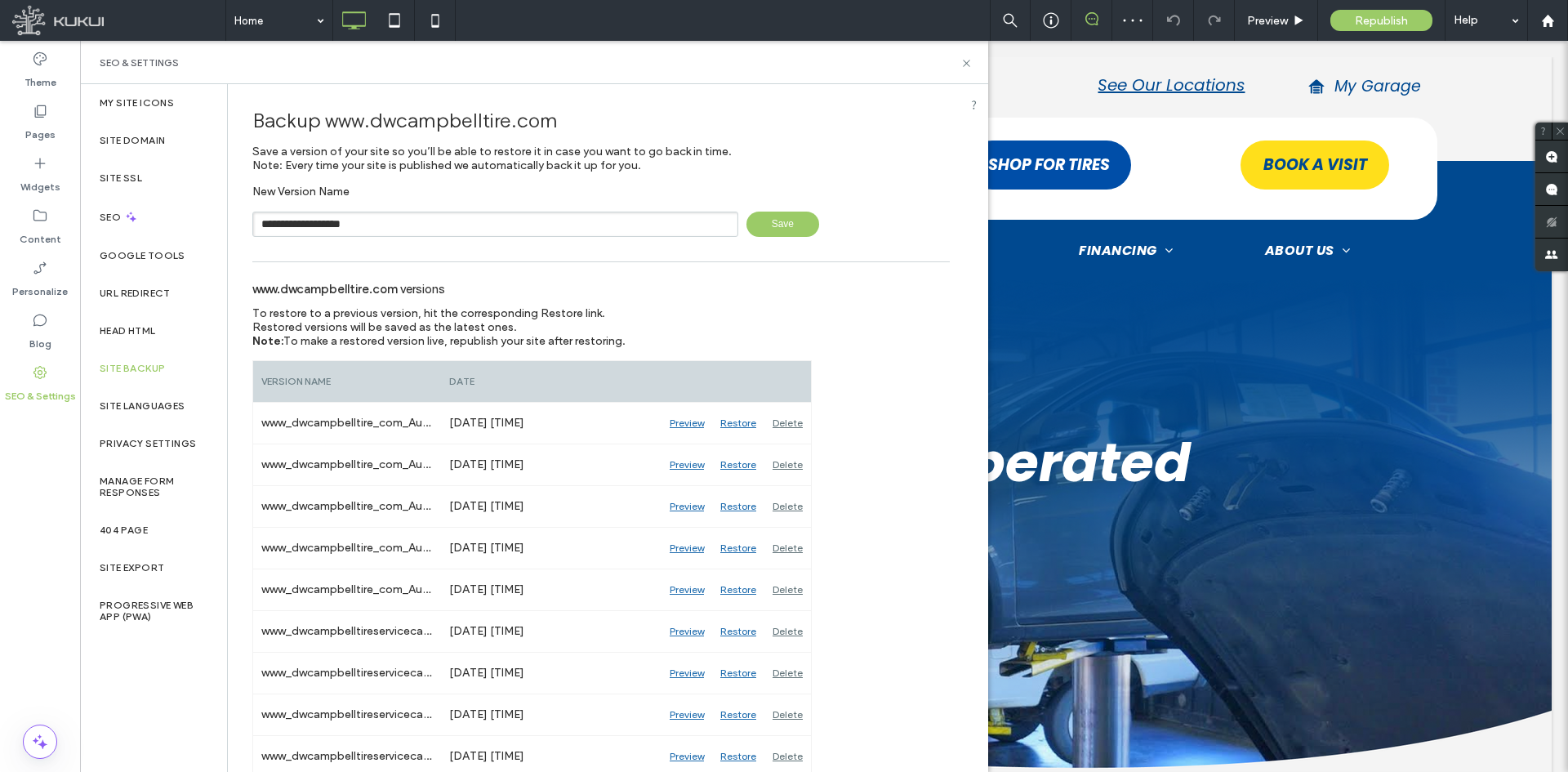 click on "Save" at bounding box center [782, 224] 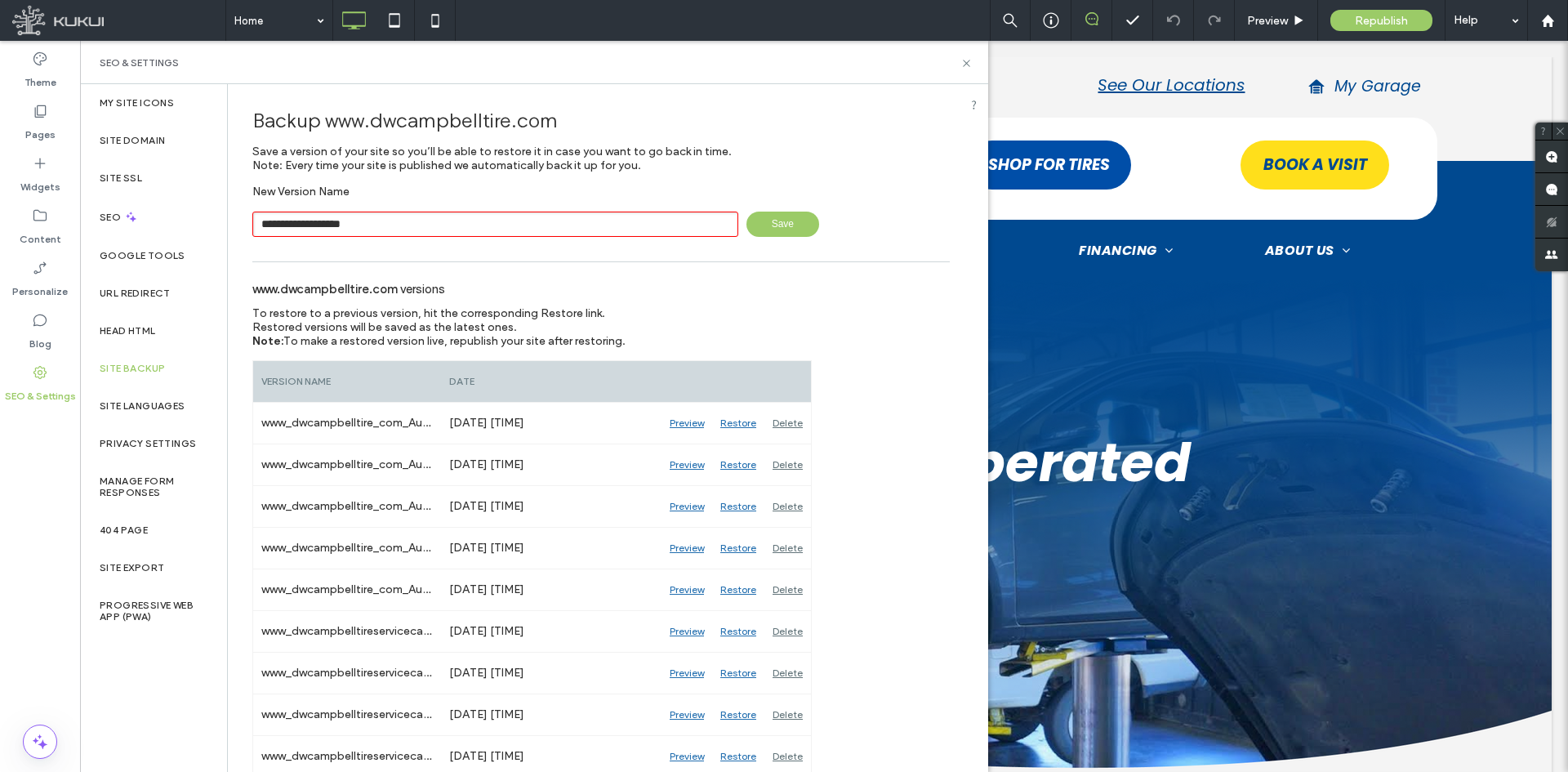 click on "**********" at bounding box center (495, 224) 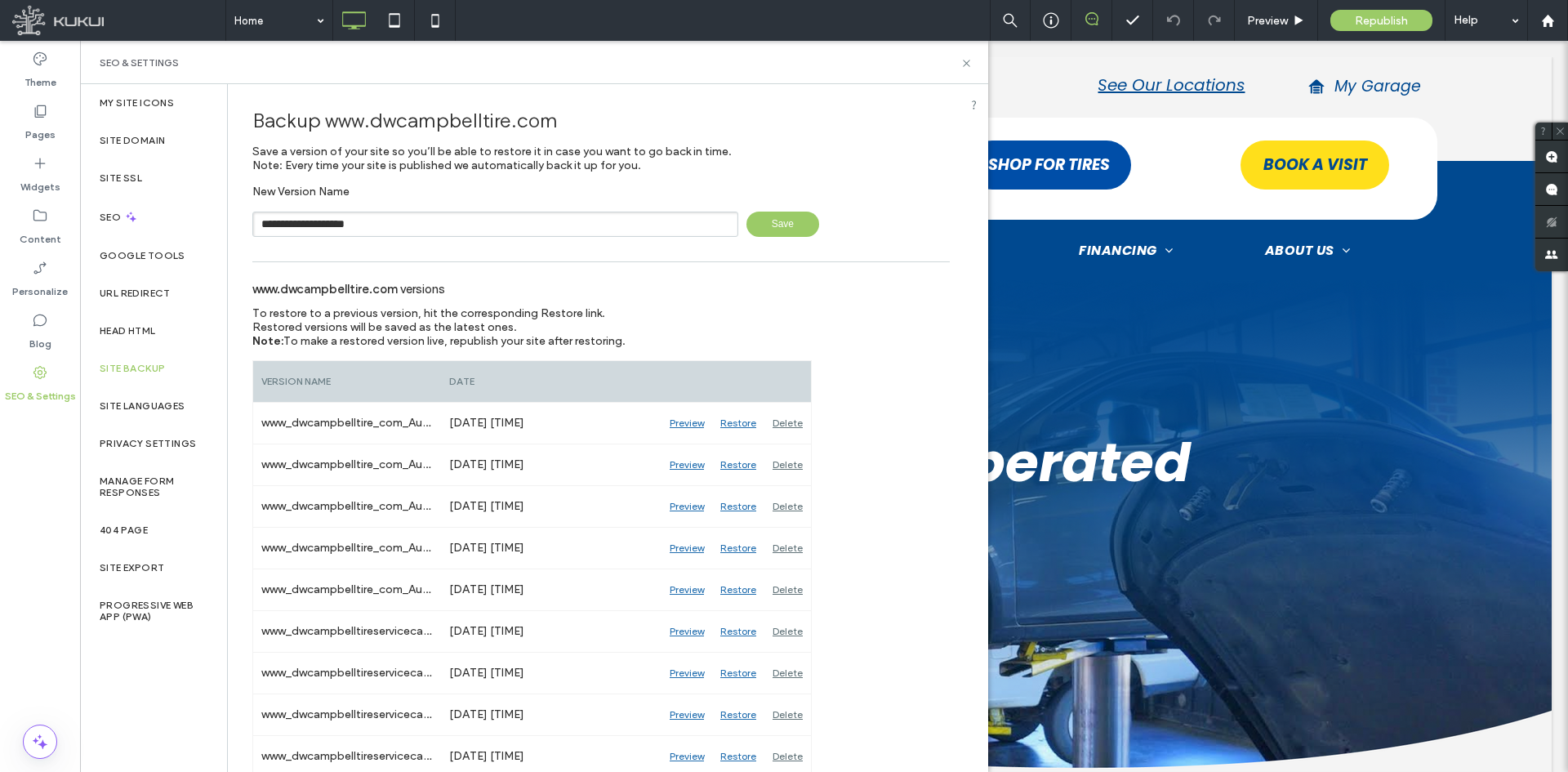 type on "**********" 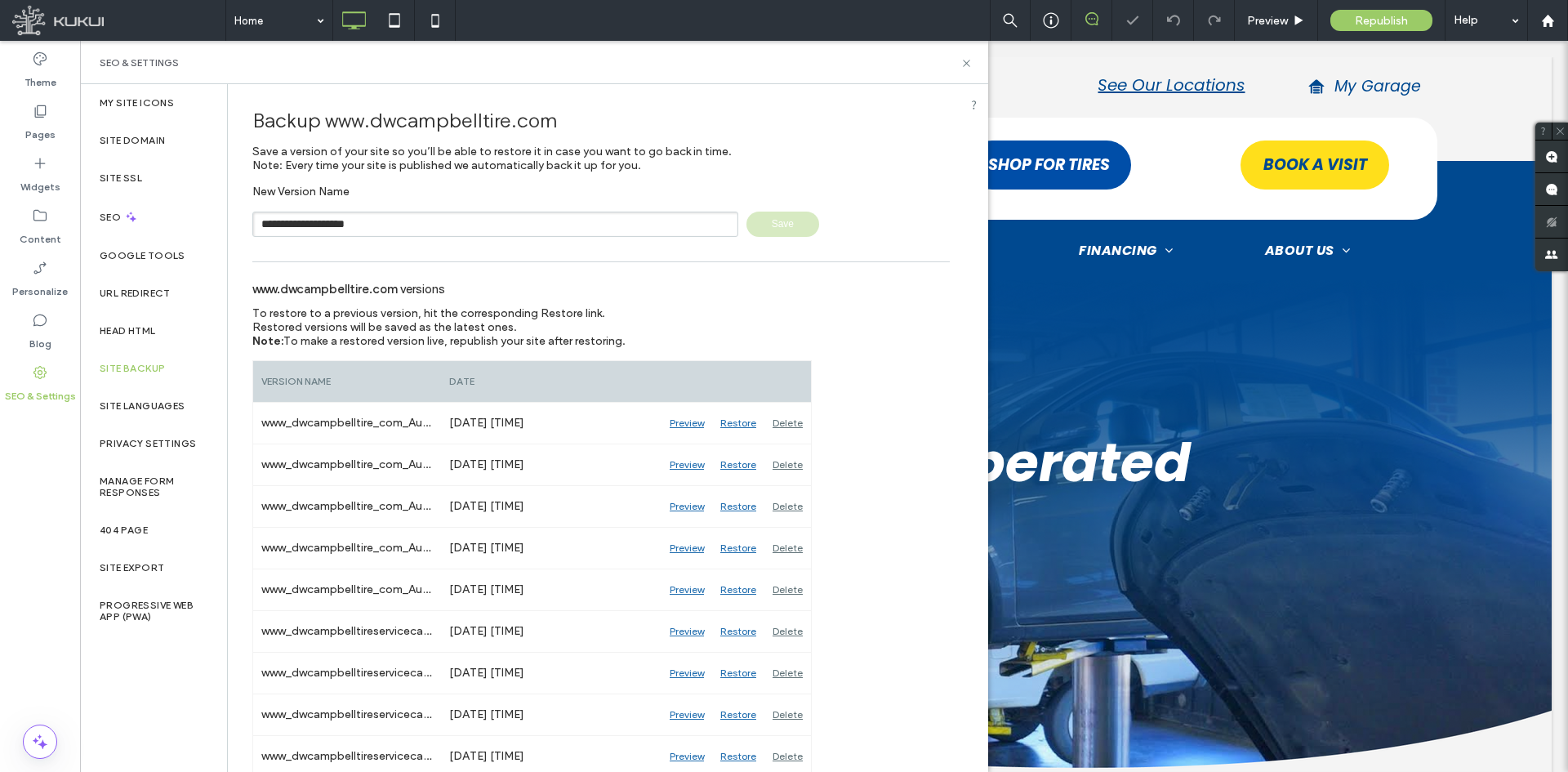 type 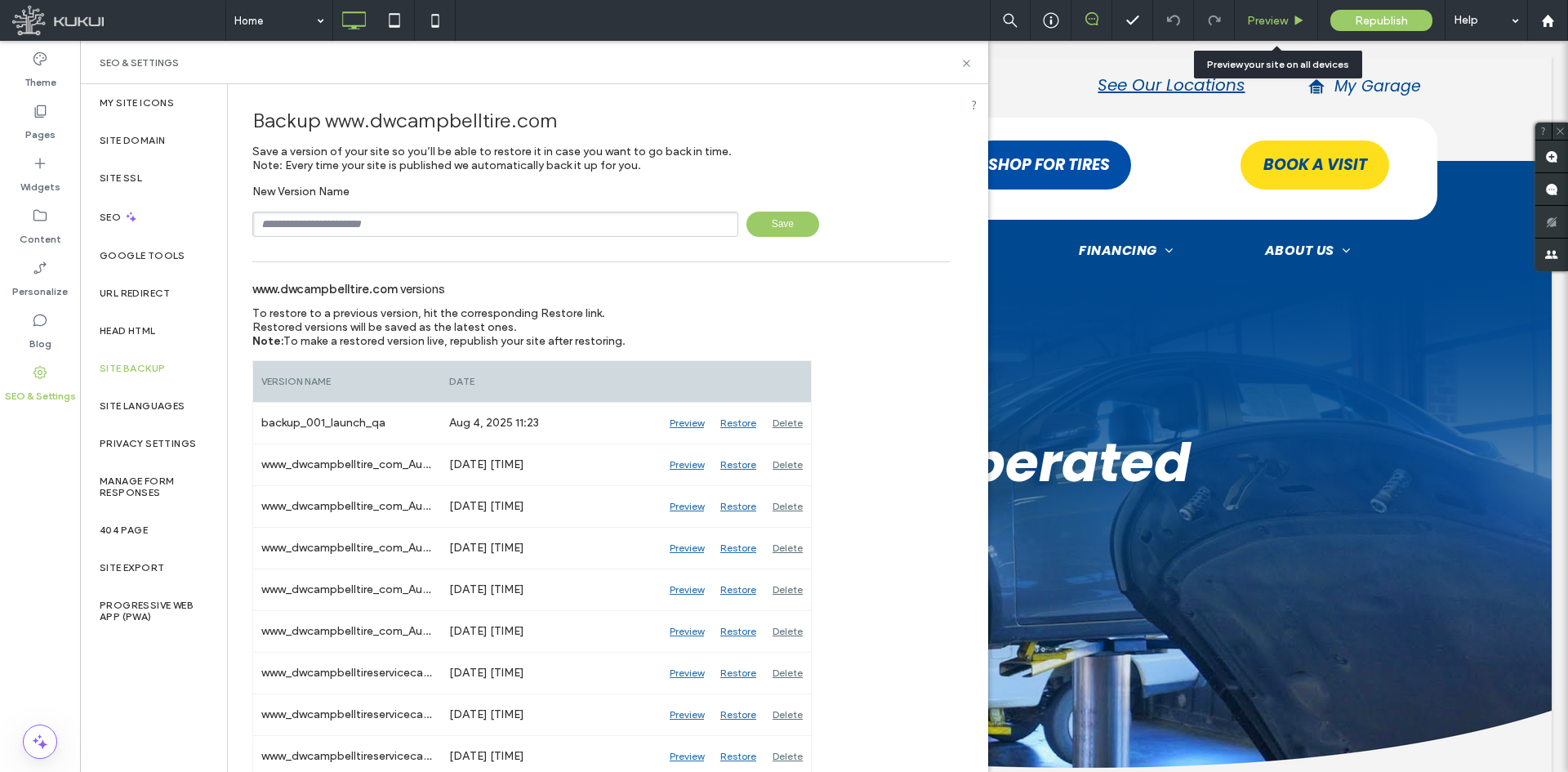 click 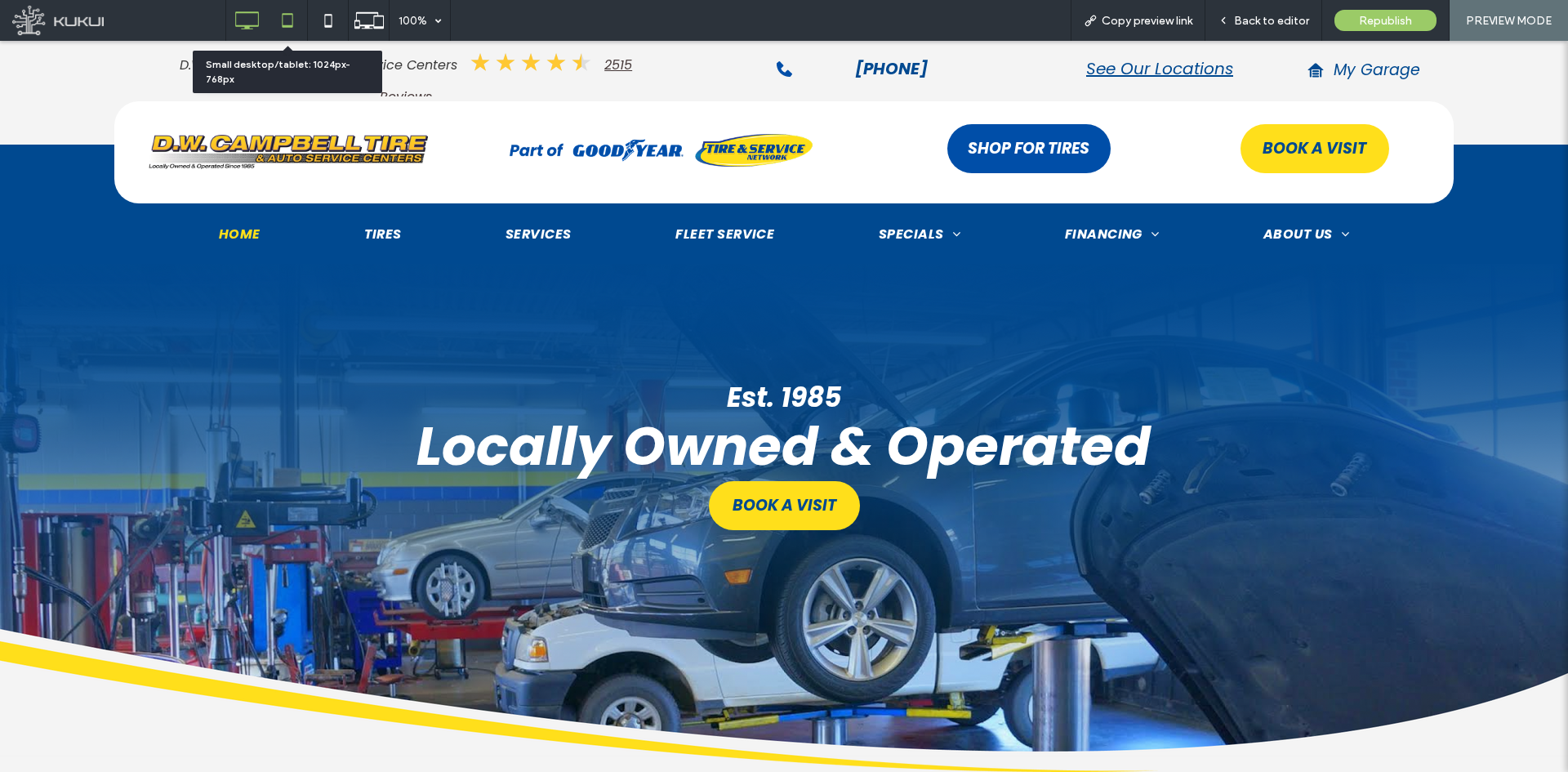 click 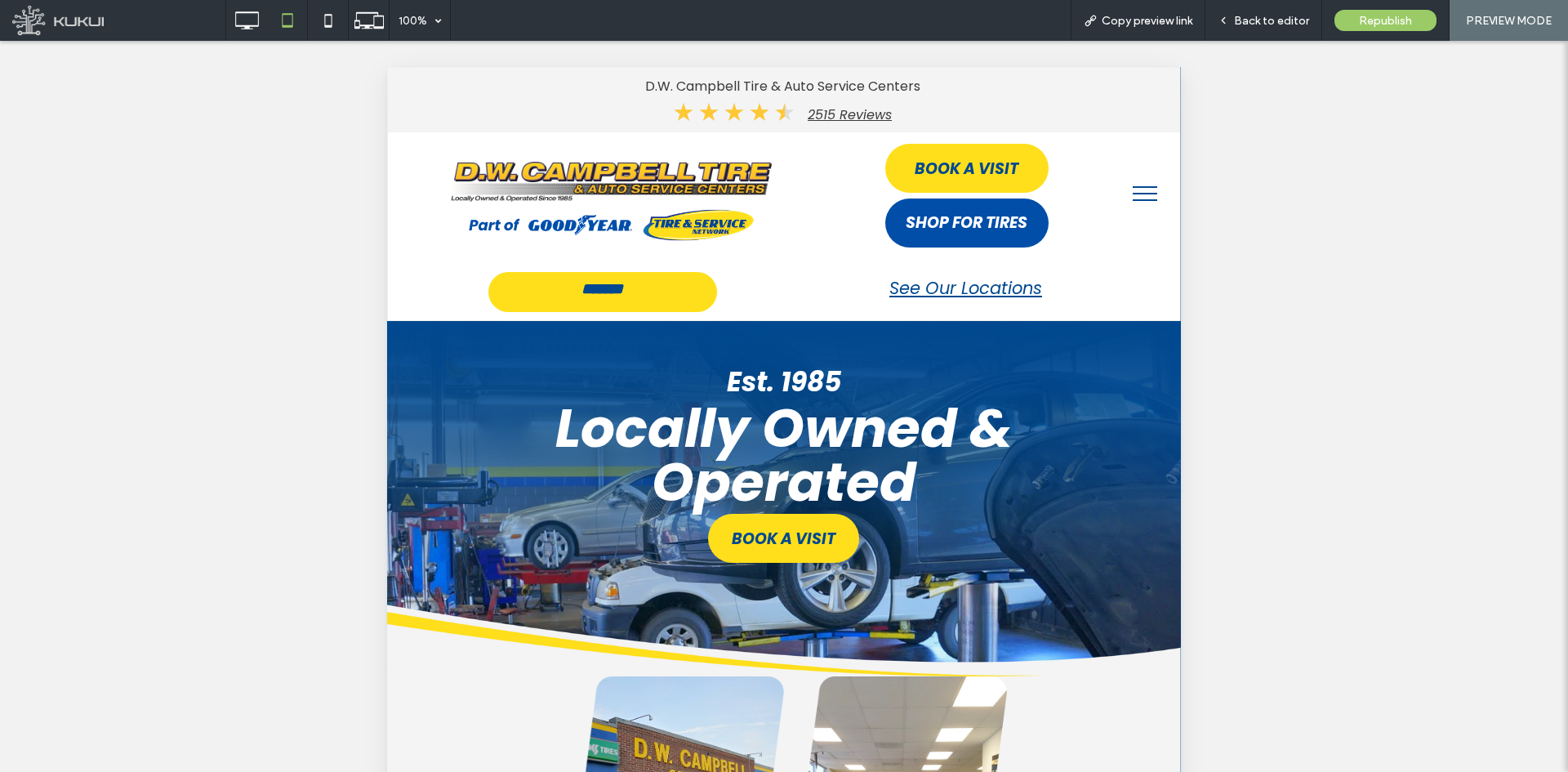 click at bounding box center [1145, 194] 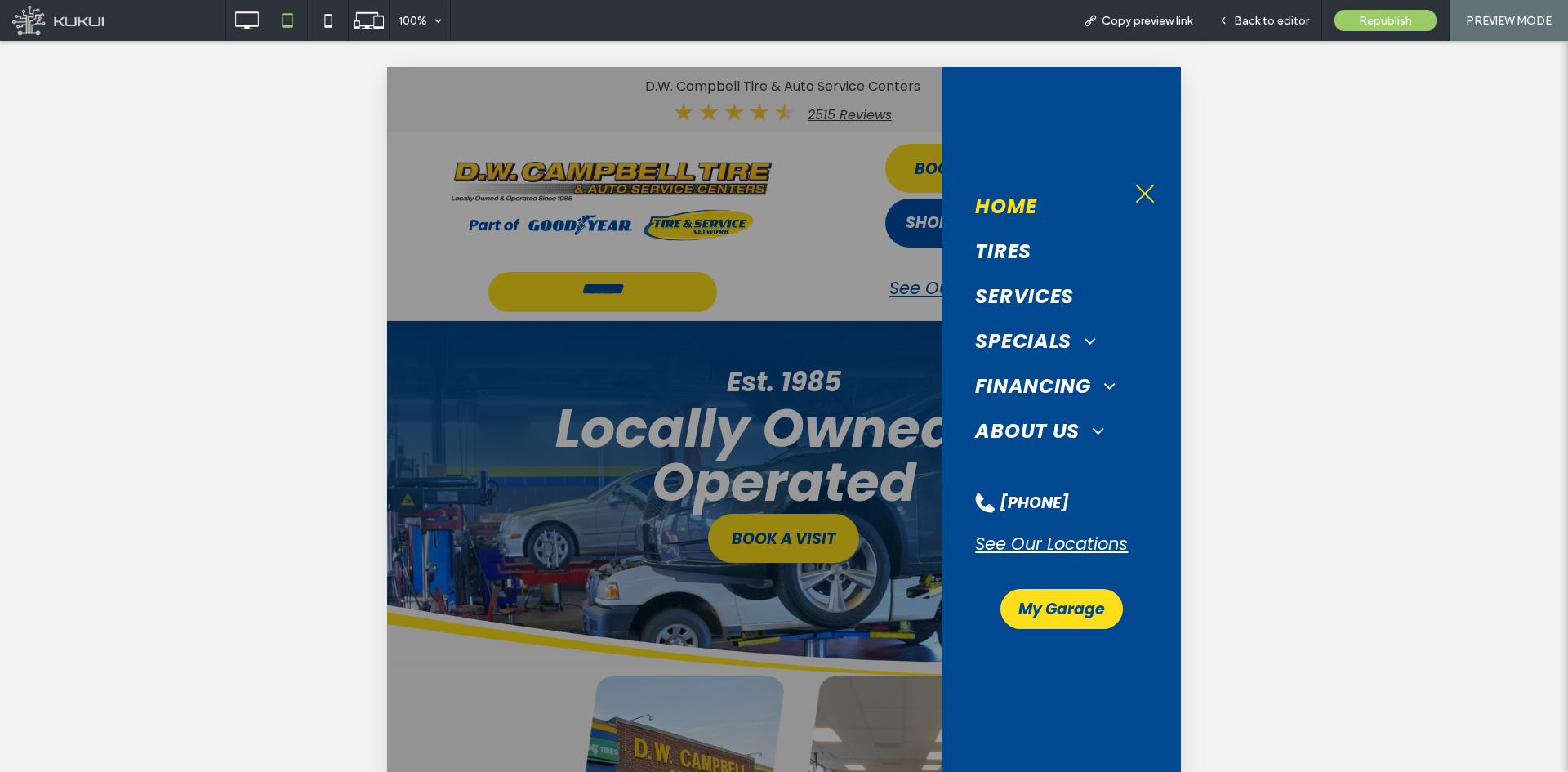 click at bounding box center (1145, 194) 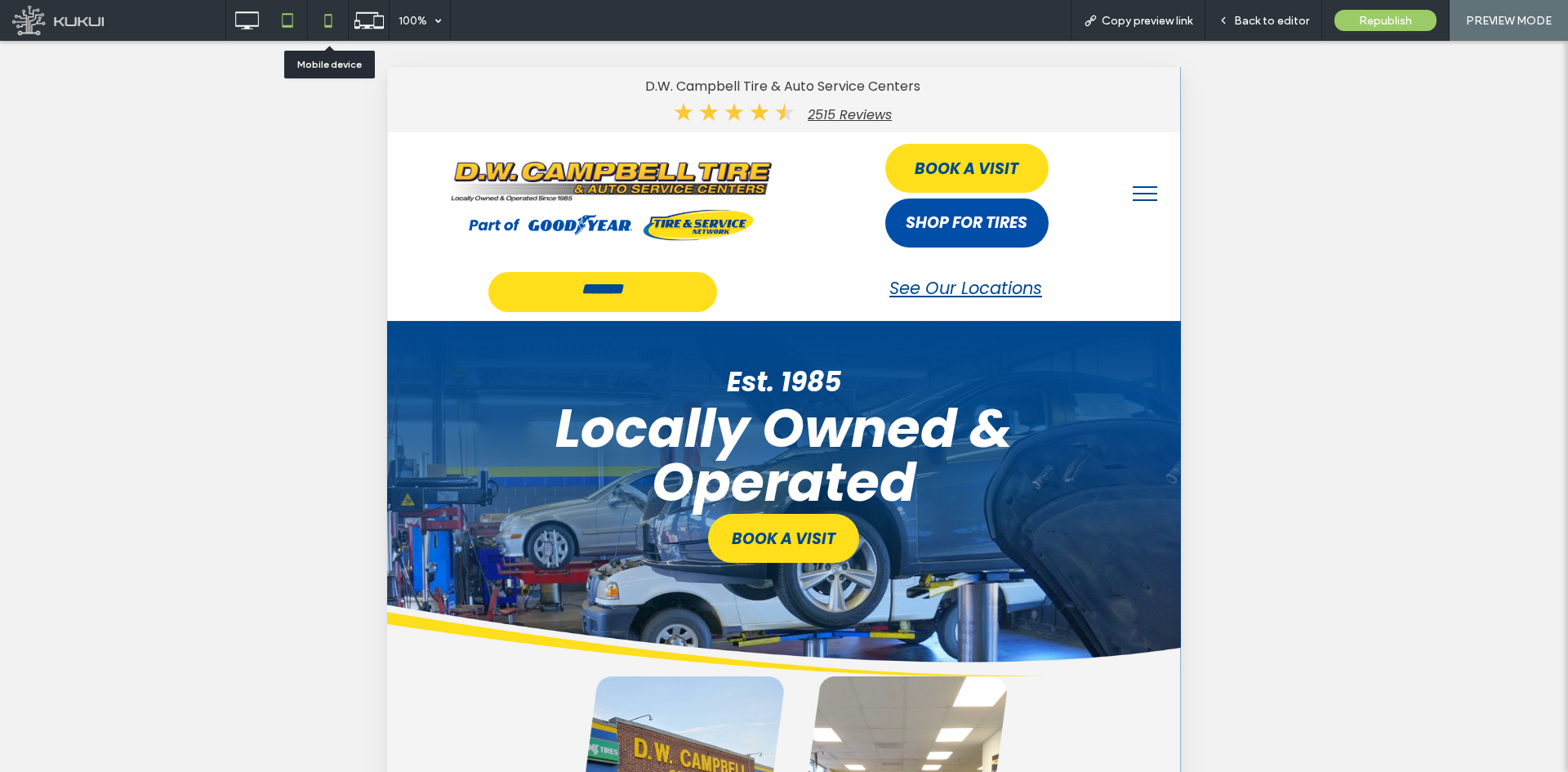 click 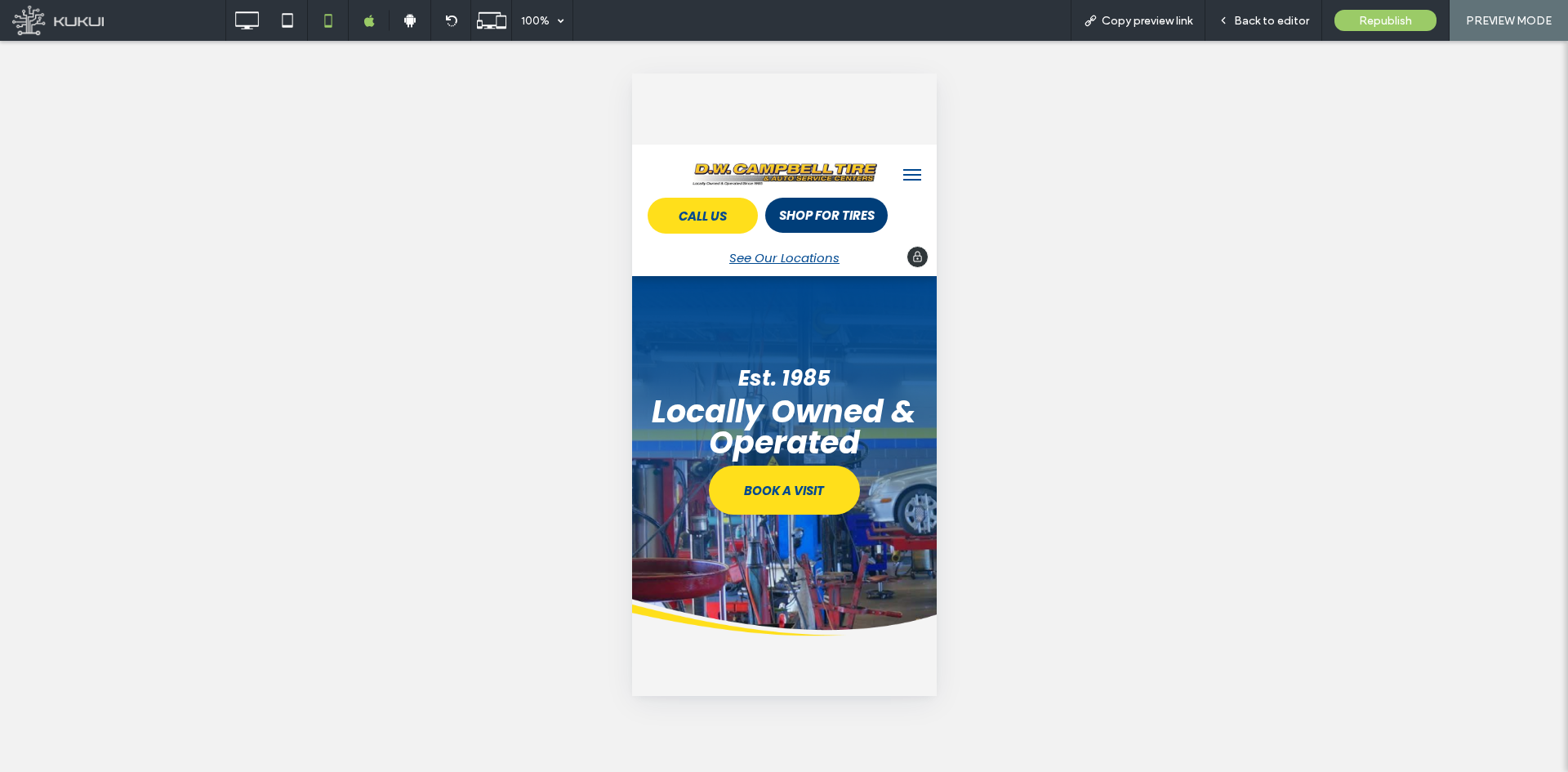 scroll, scrollTop: 0, scrollLeft: 0, axis: both 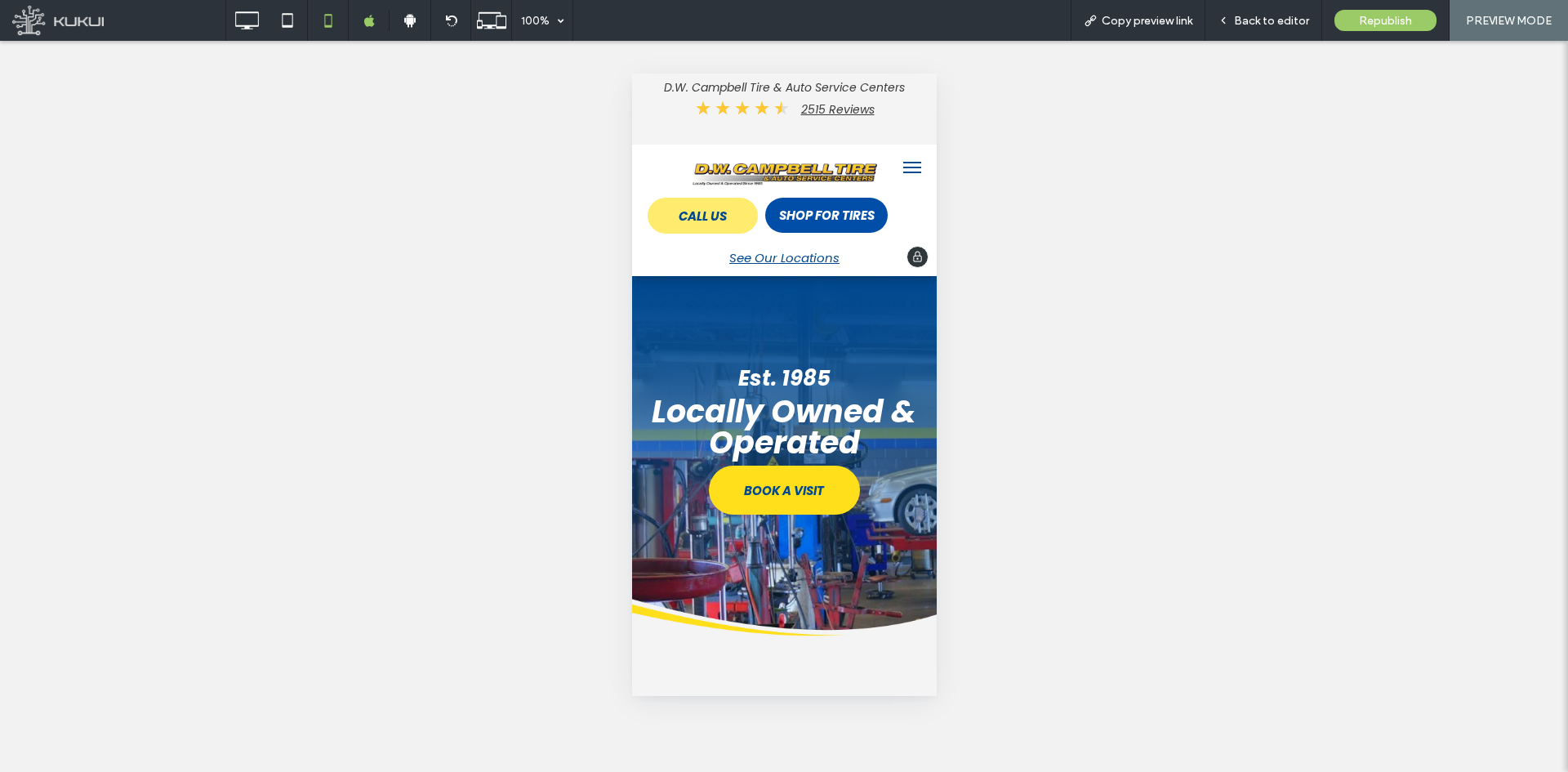 click on "CALL US" at bounding box center (702, 216) 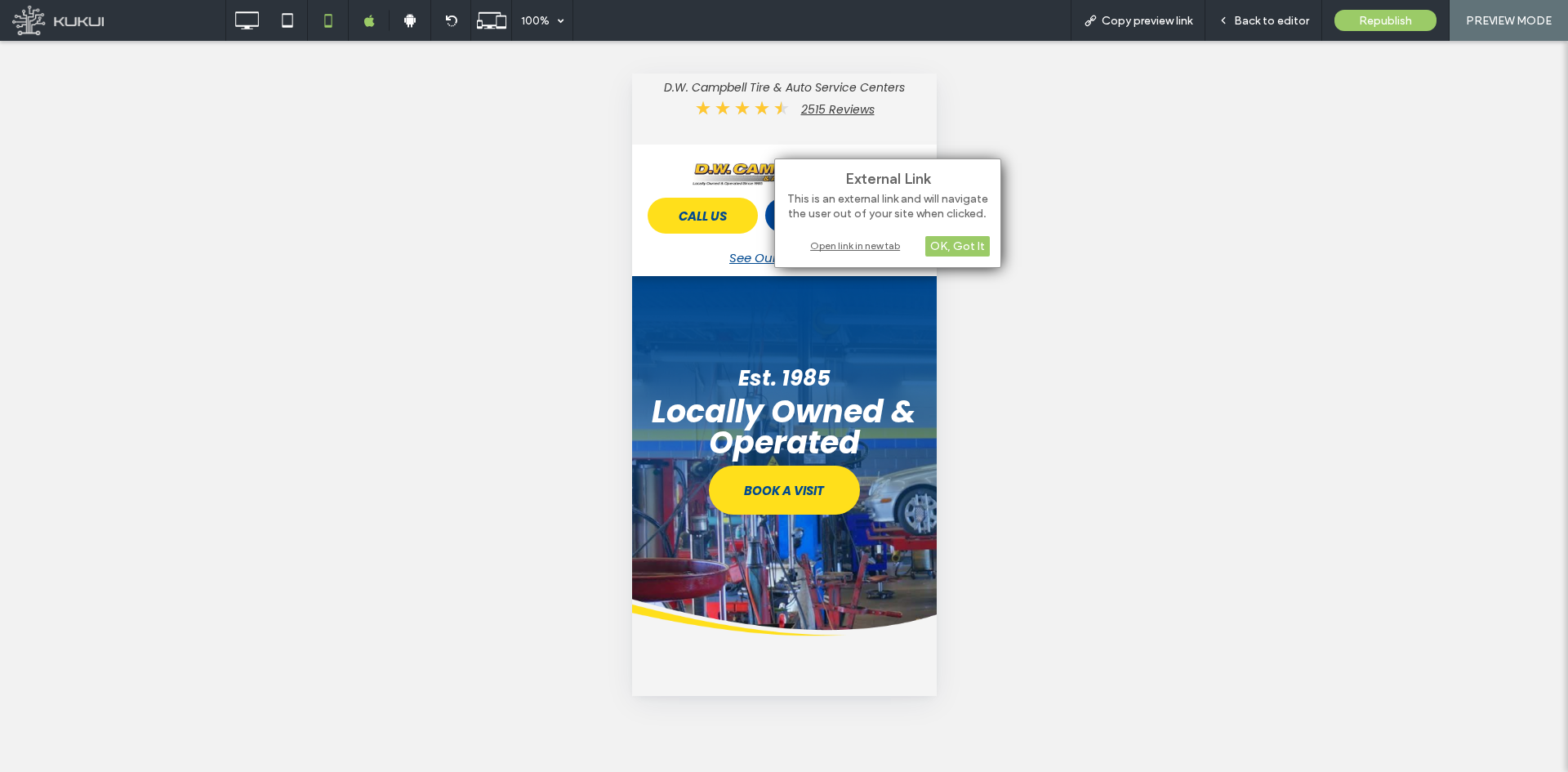 click on "Open link in new tab" at bounding box center [888, 245] 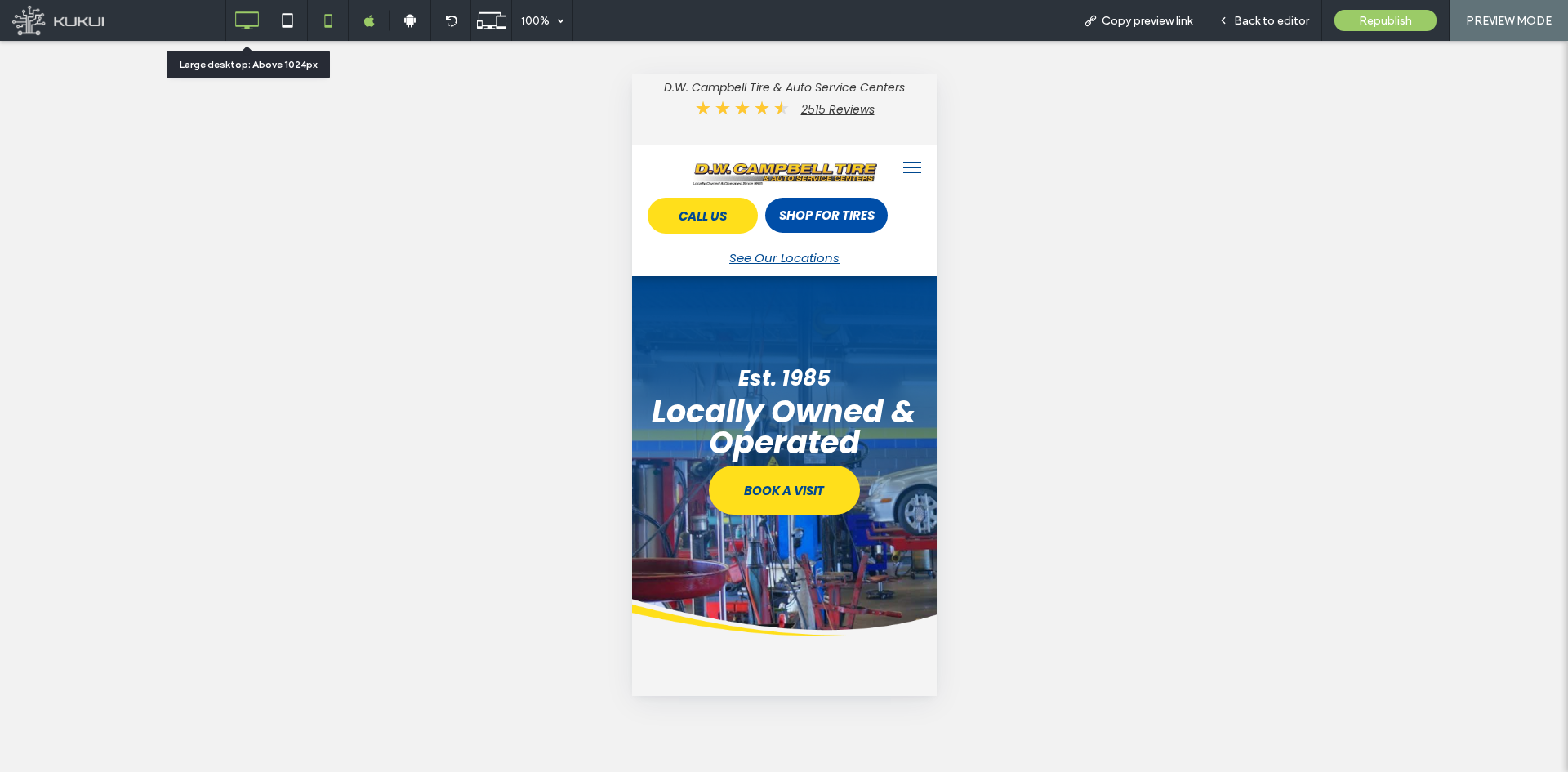 click 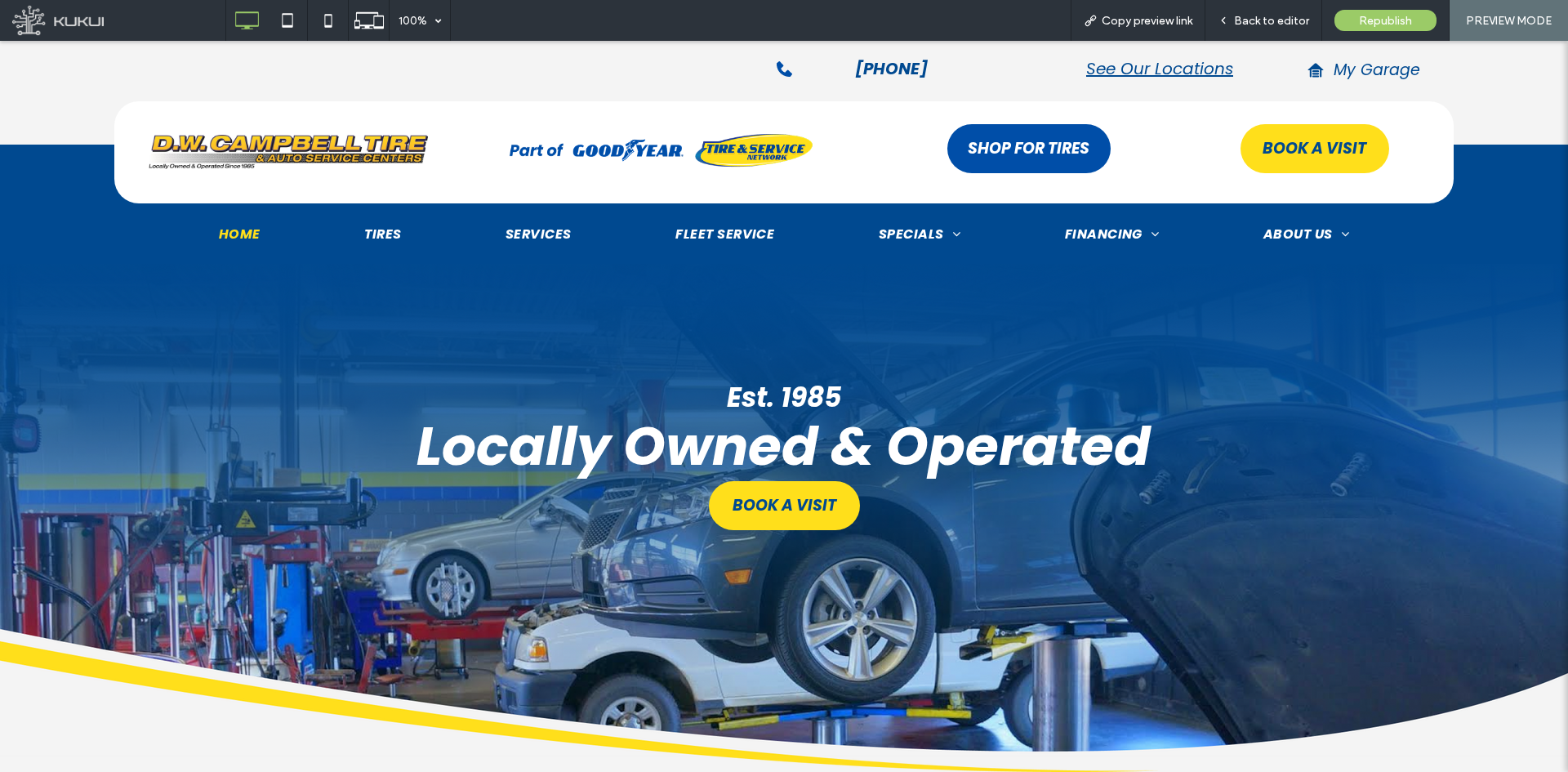 scroll, scrollTop: 0, scrollLeft: 0, axis: both 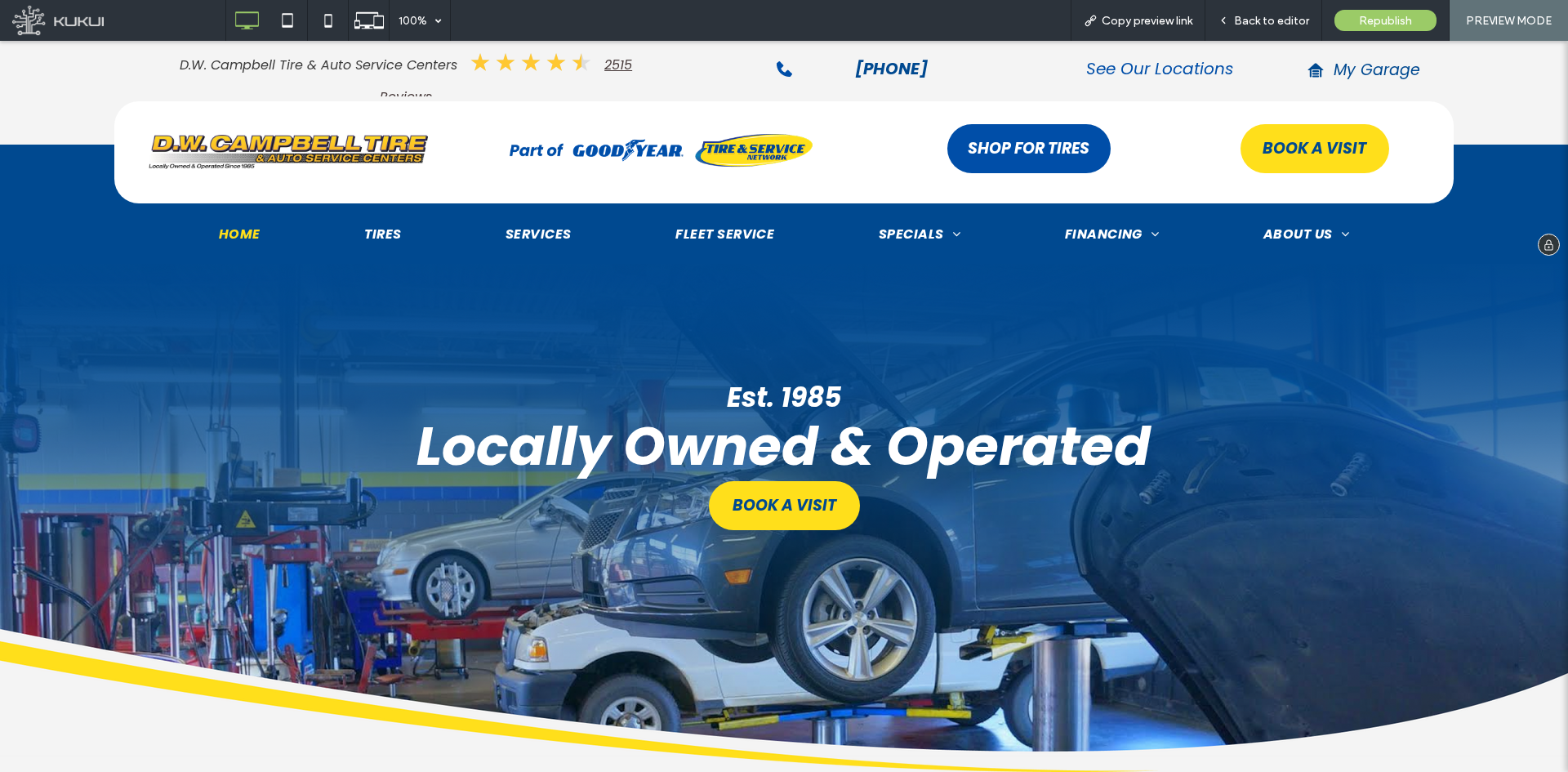 click on "See Our Locations" at bounding box center [1160, 69] 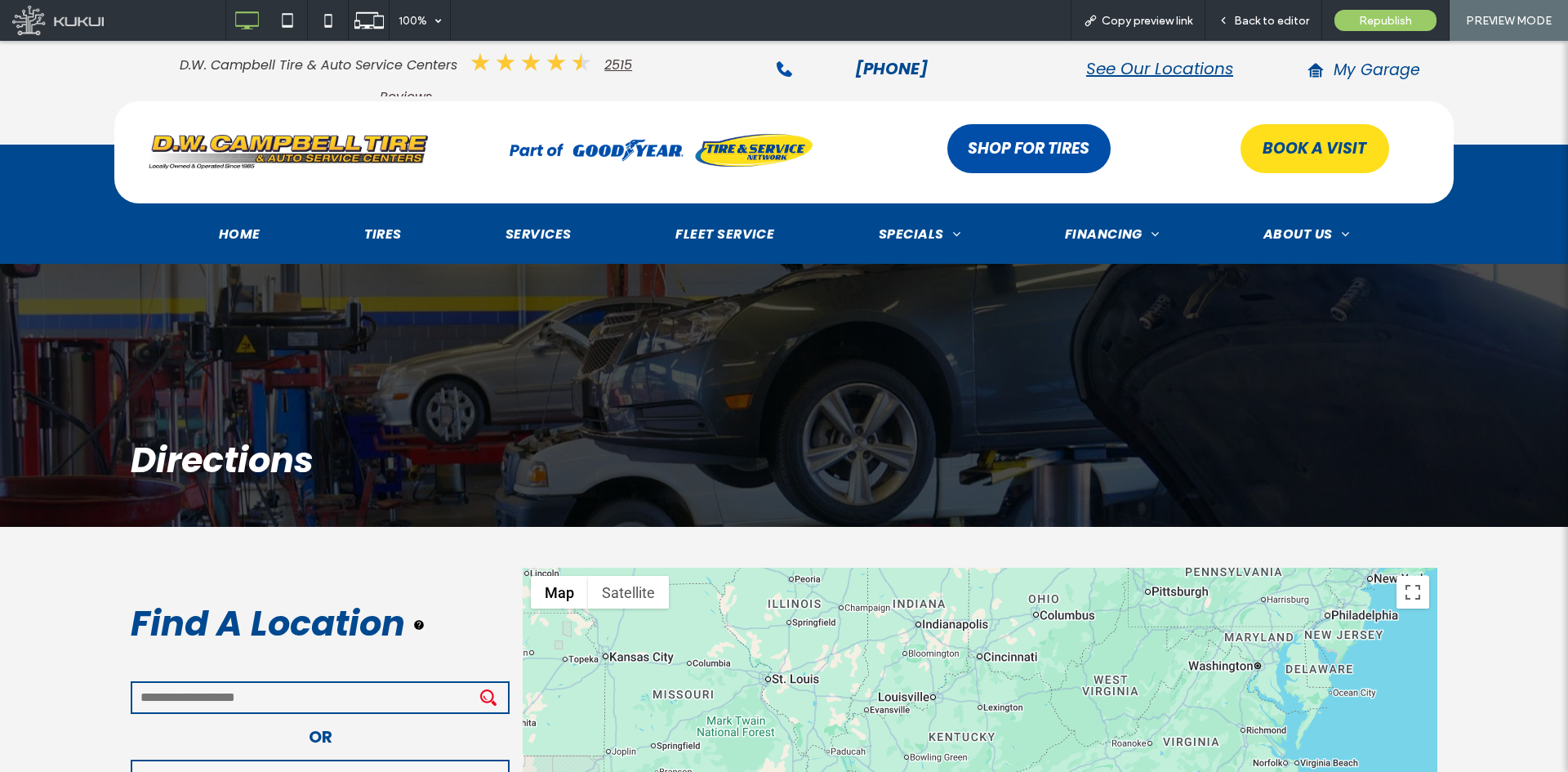scroll, scrollTop: 337, scrollLeft: 0, axis: vertical 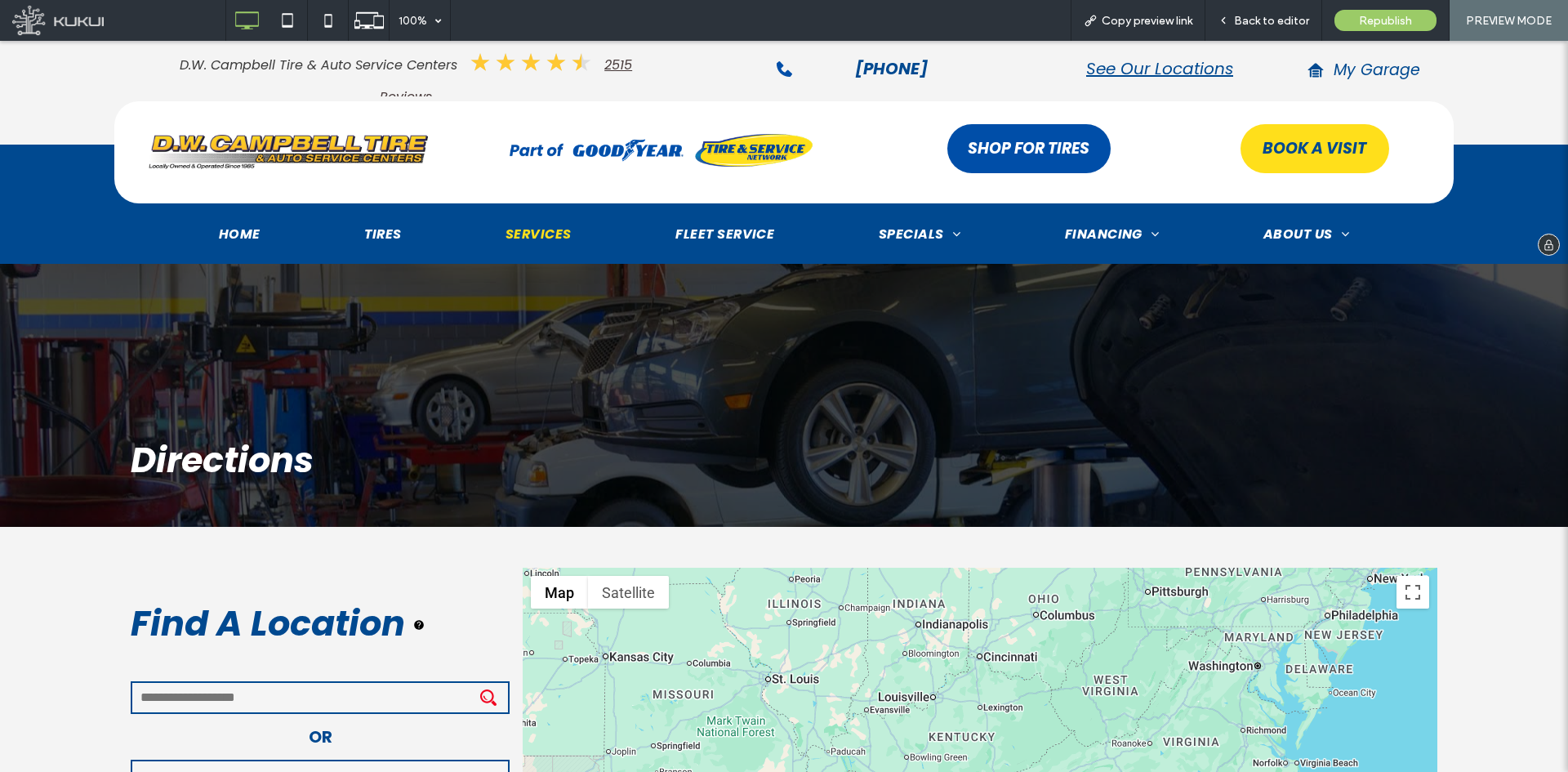 click on "Services" at bounding box center (538, 234) 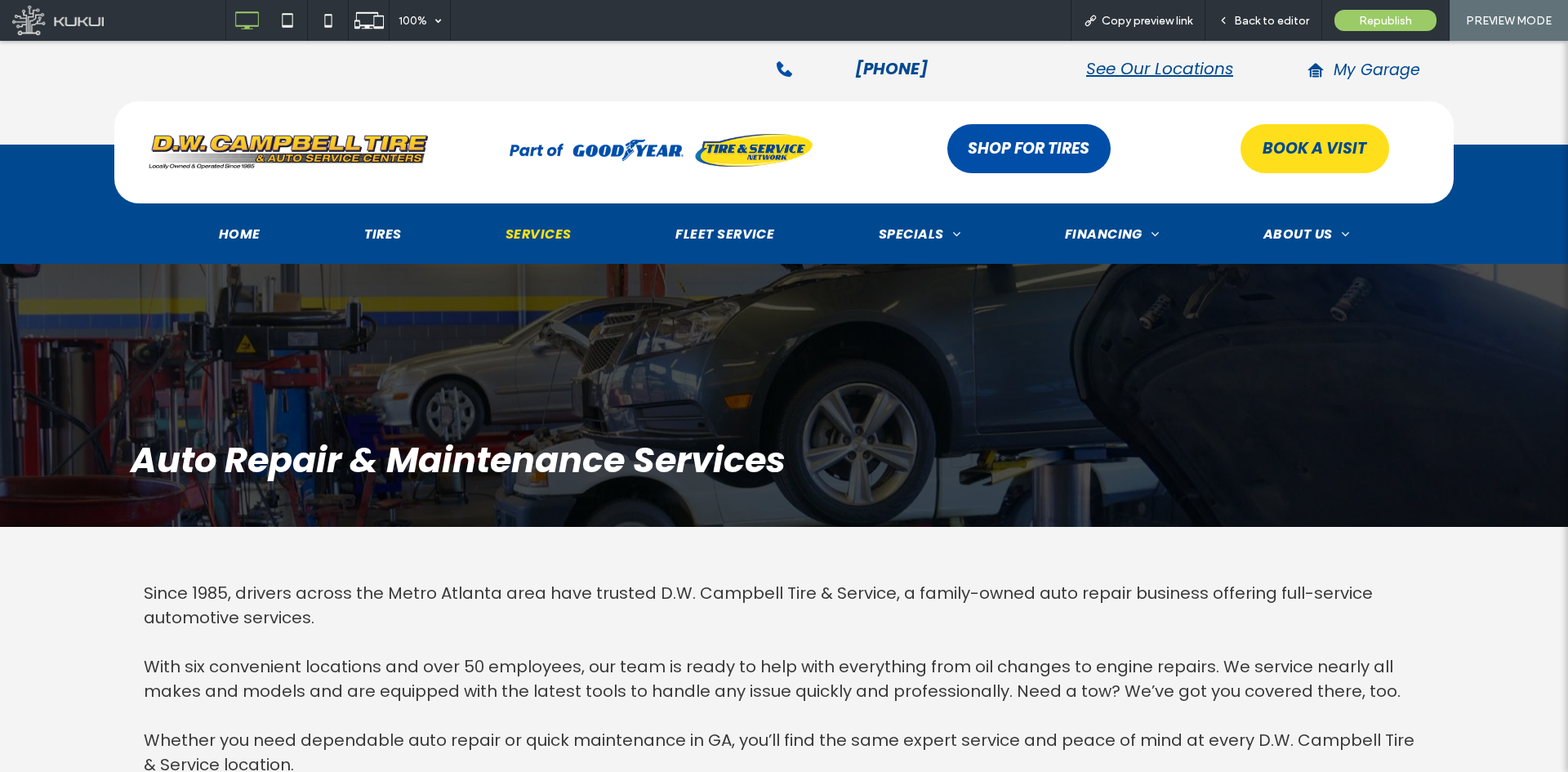 scroll, scrollTop: 0, scrollLeft: 0, axis: both 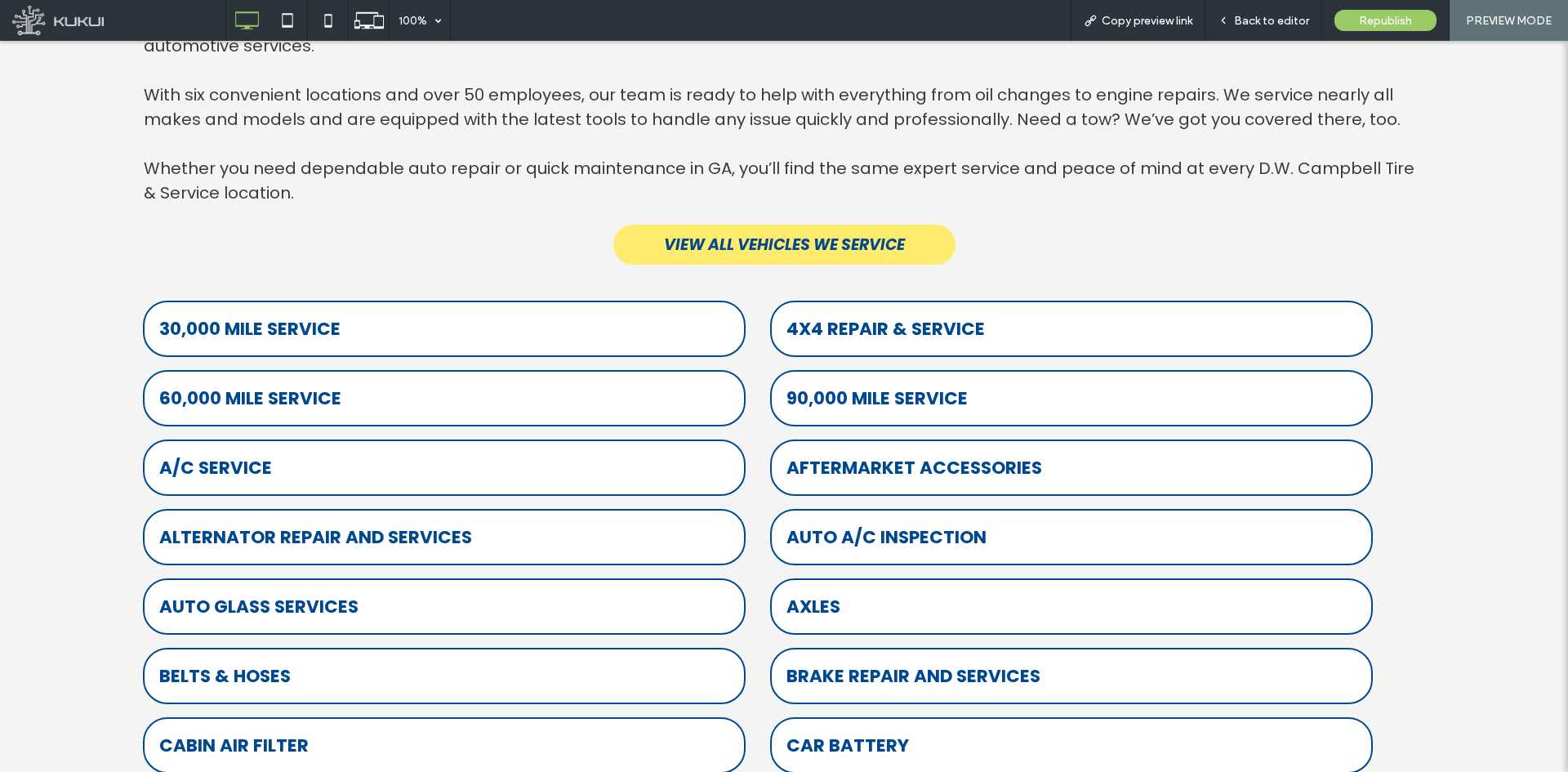 click on "VIEW ALL VEHICLES WE SERVICE" at bounding box center (784, 244) 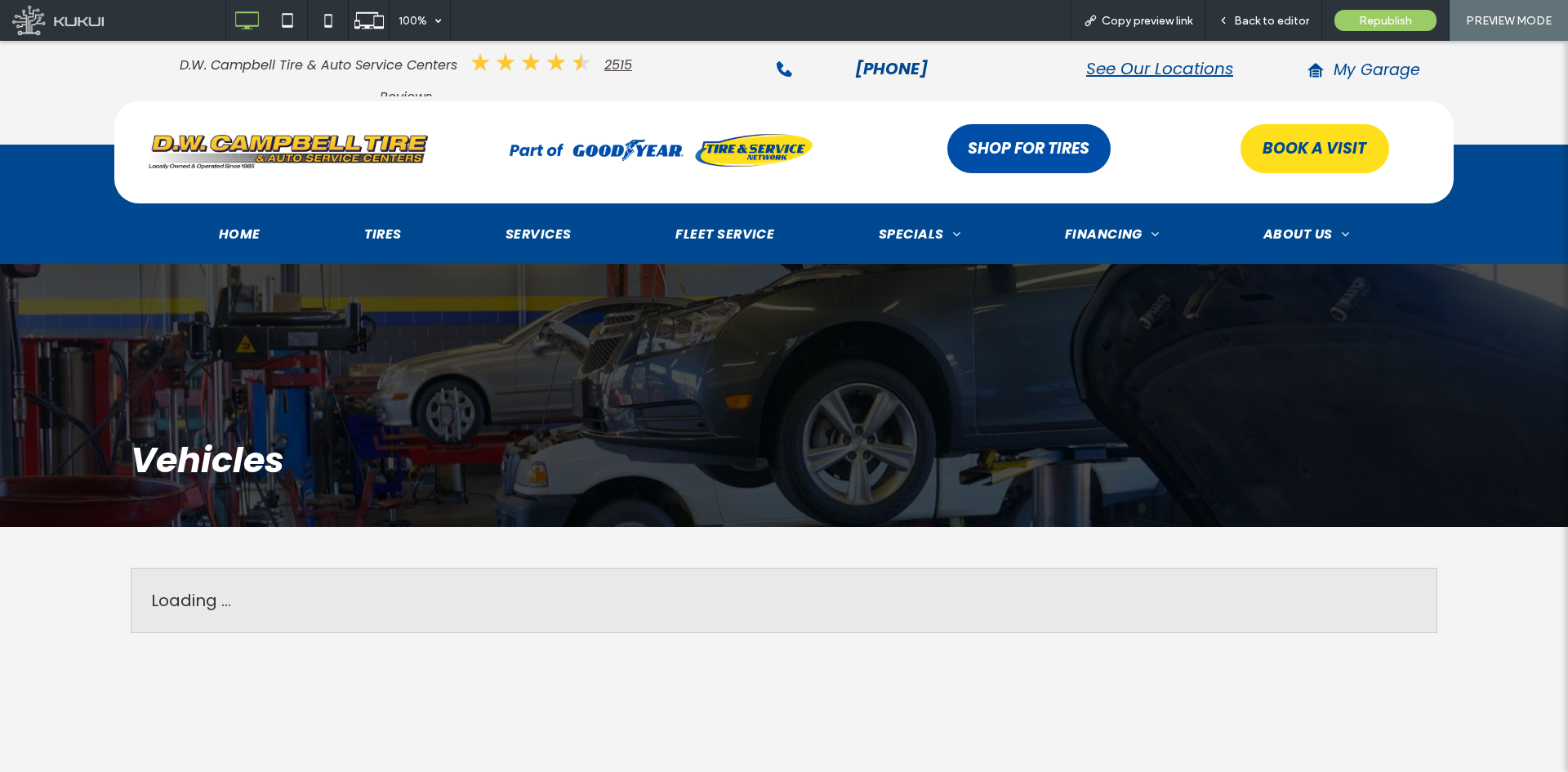 scroll, scrollTop: 0, scrollLeft: 0, axis: both 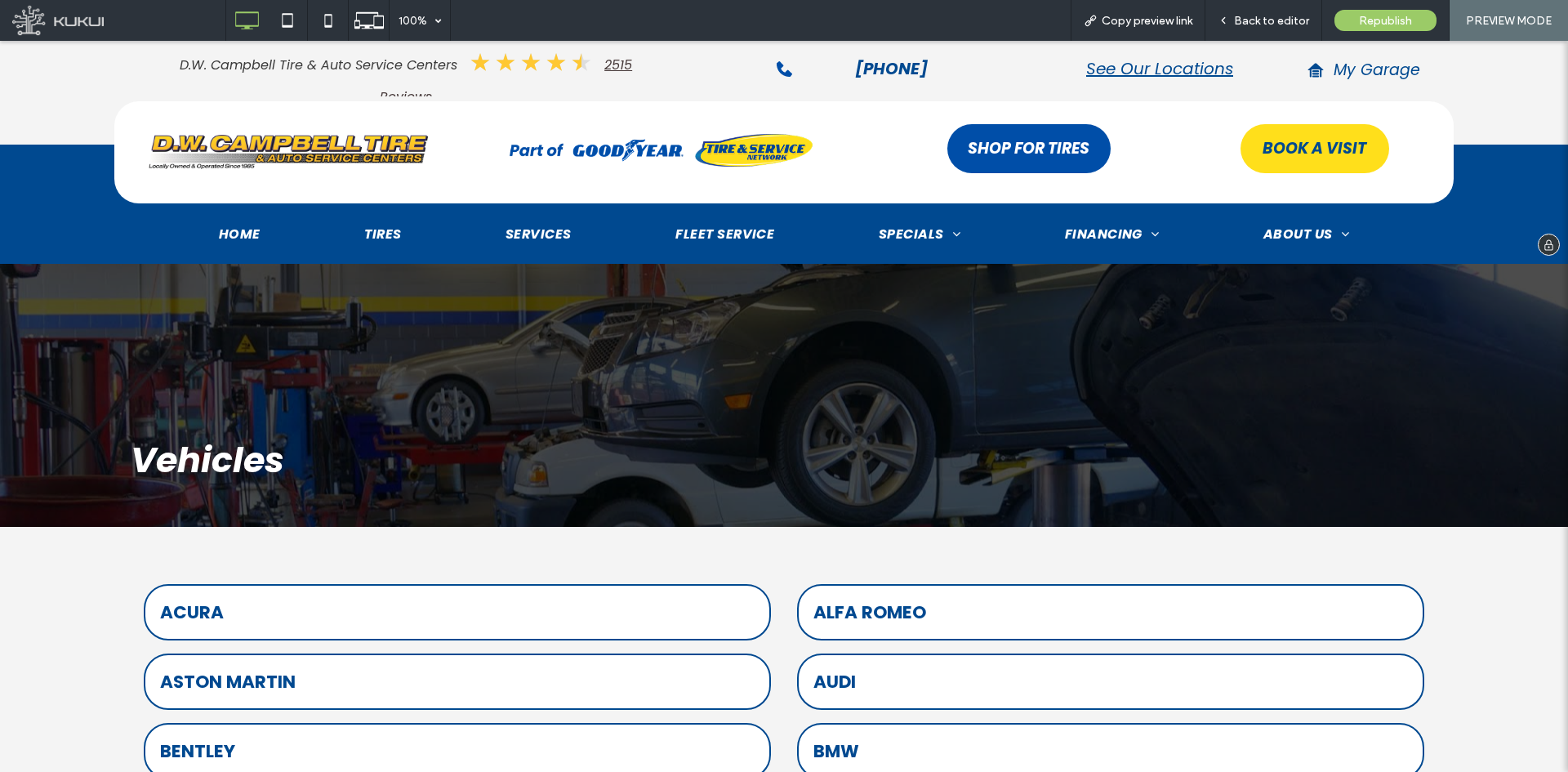 click on "Click To Paste" at bounding box center (282, 153) 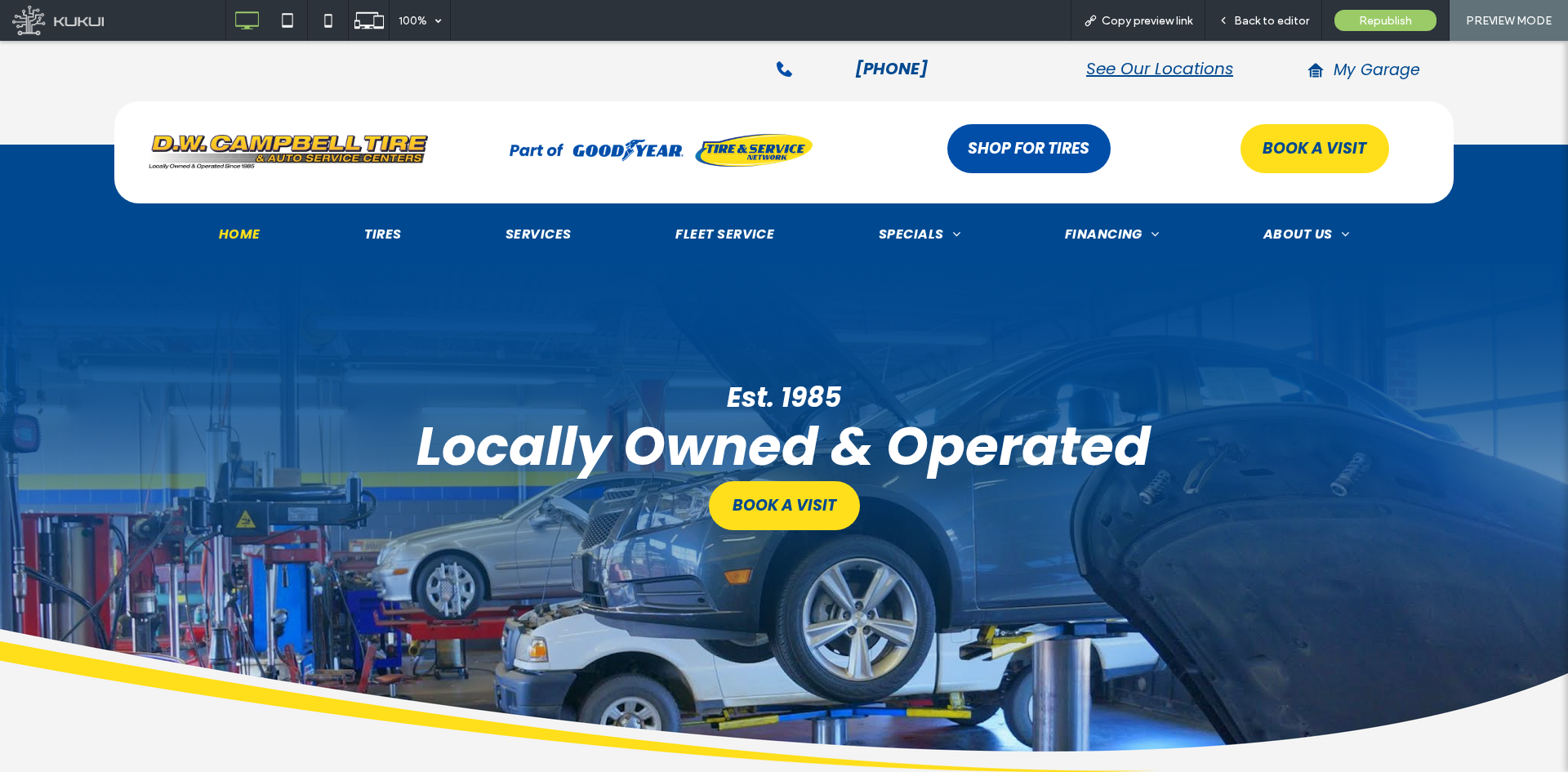 scroll, scrollTop: 0, scrollLeft: 0, axis: both 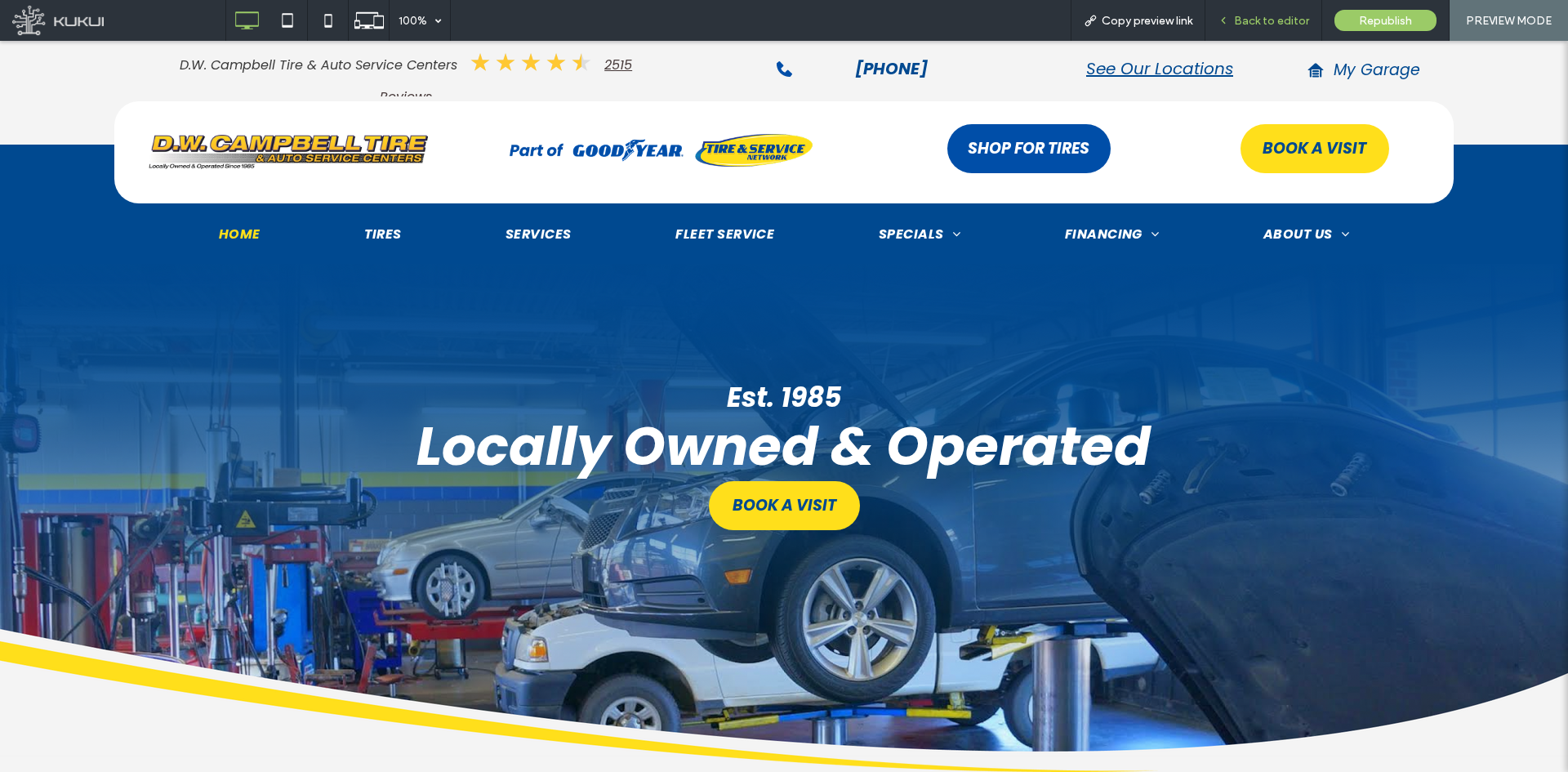 click on "Back to editor" at bounding box center (1263, 20) 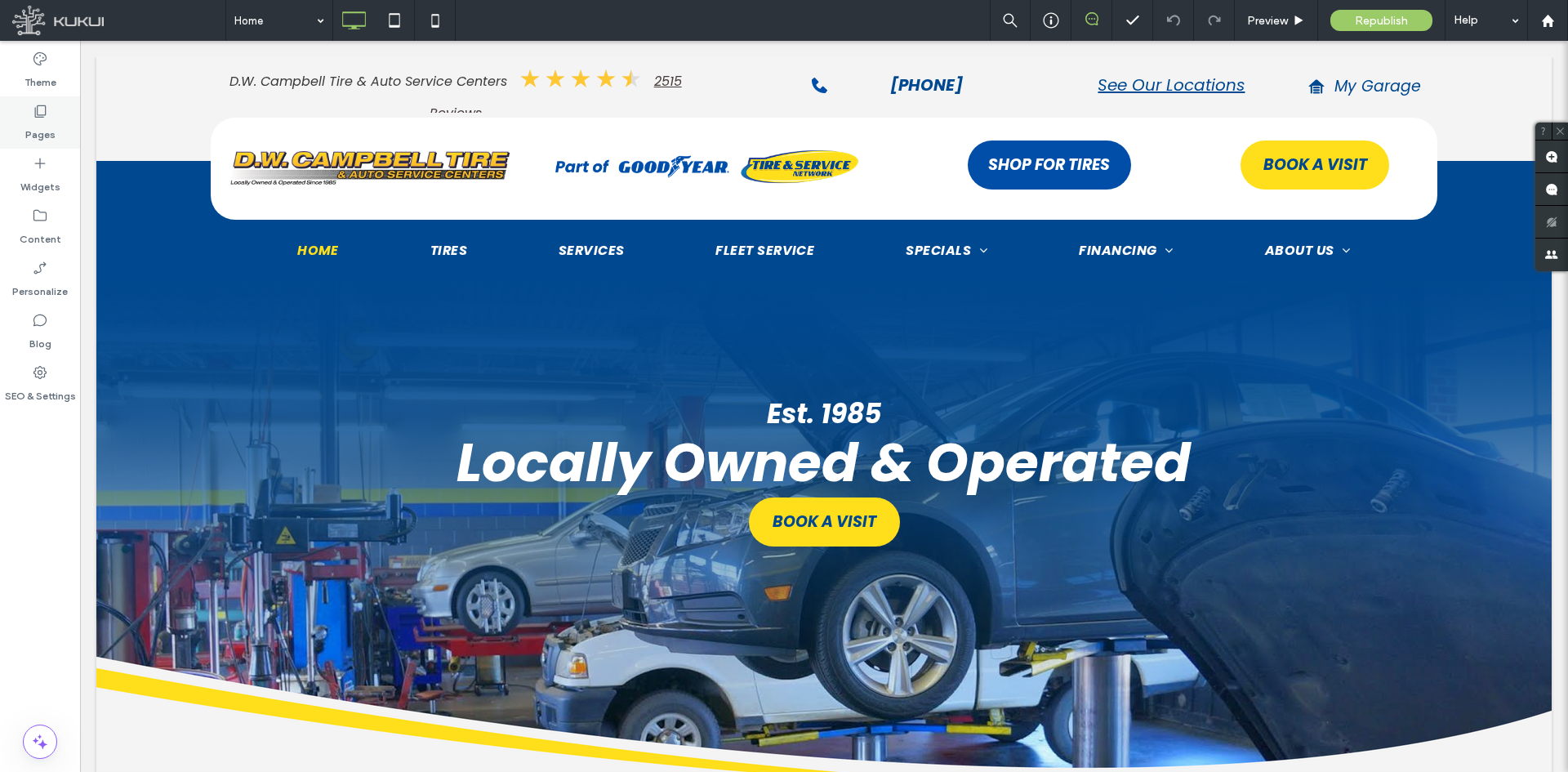 click on "Pages" at bounding box center [40, 131] 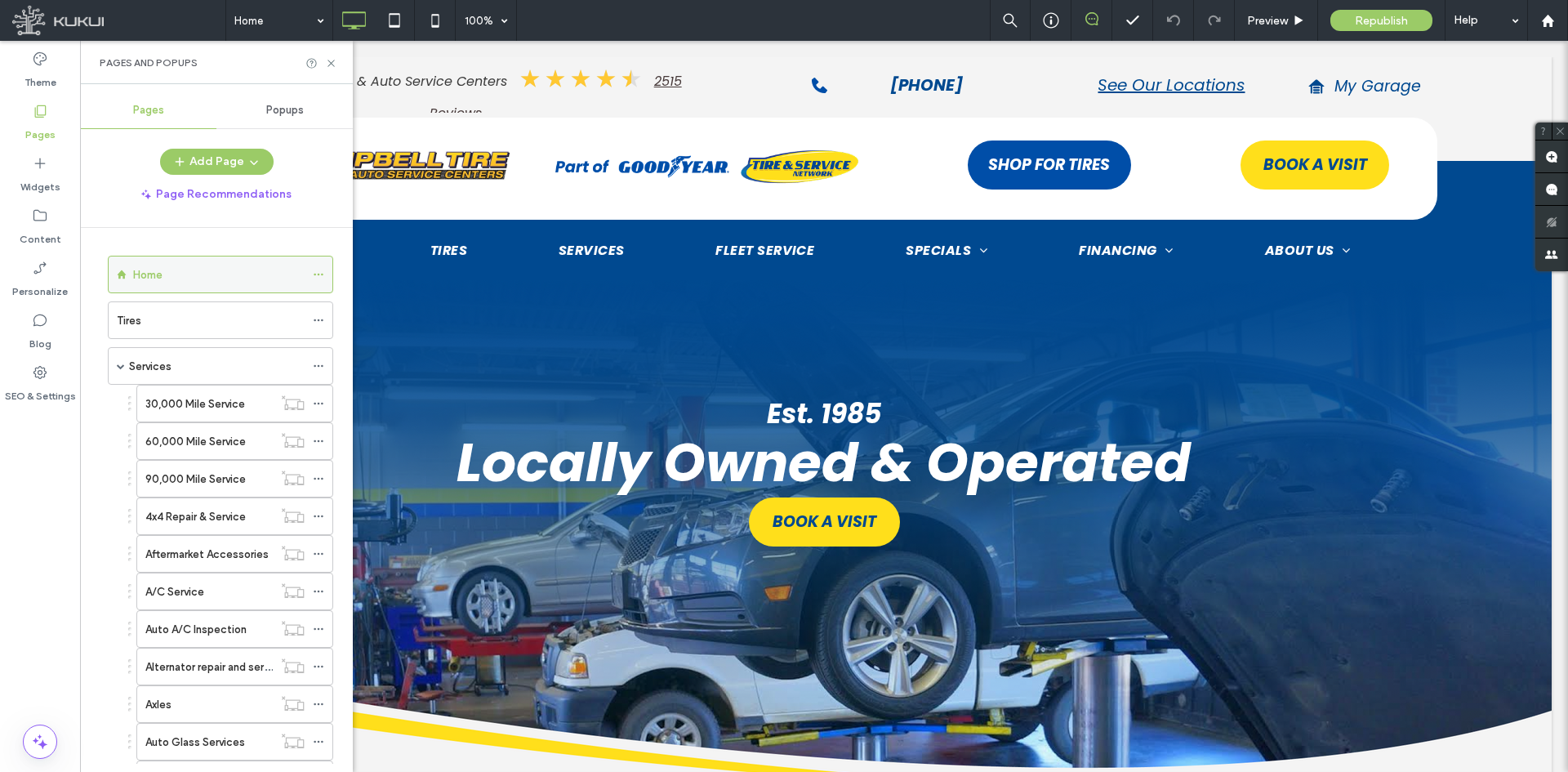 click 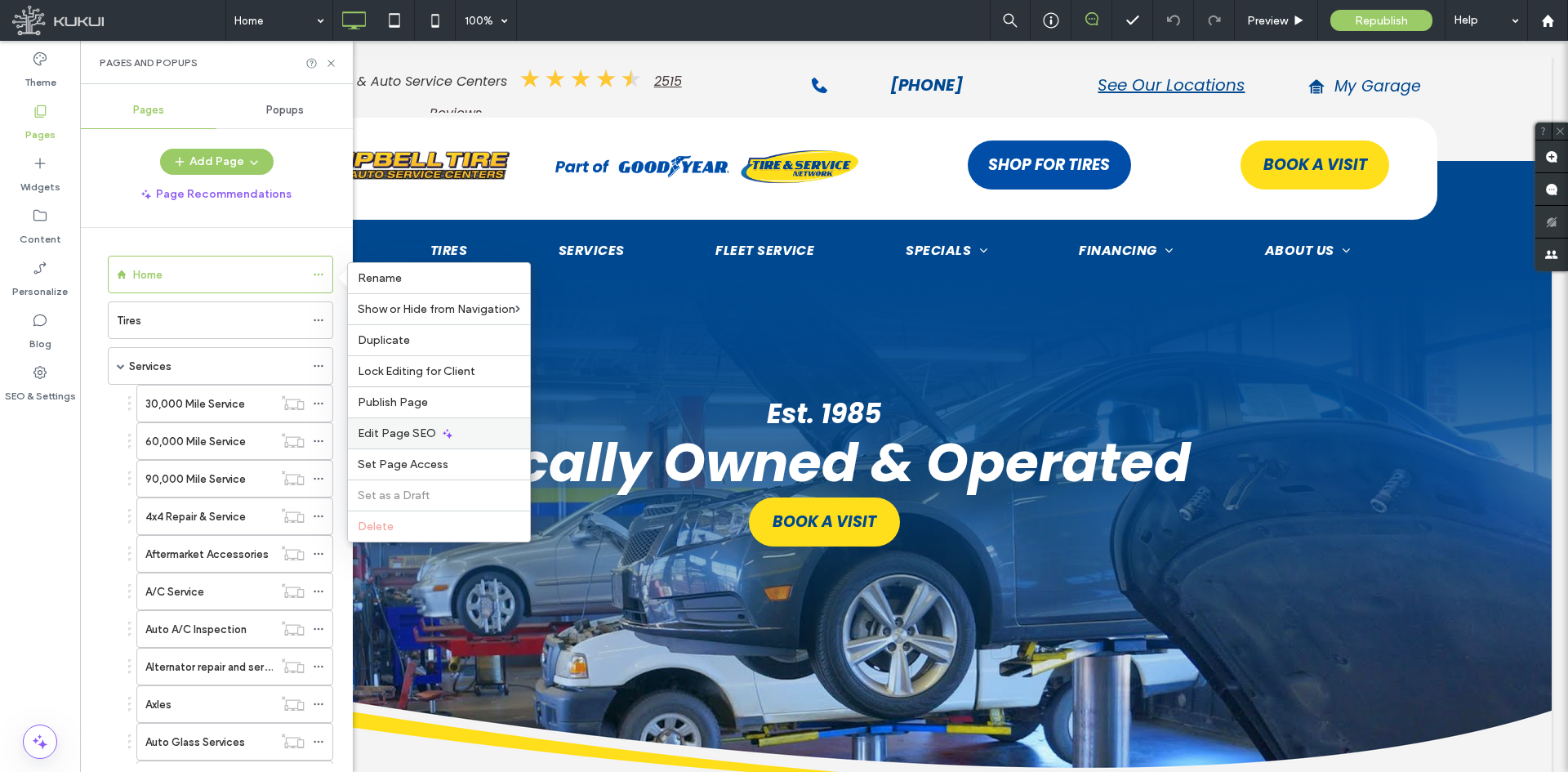 click on "Edit Page SEO" at bounding box center [397, 433] 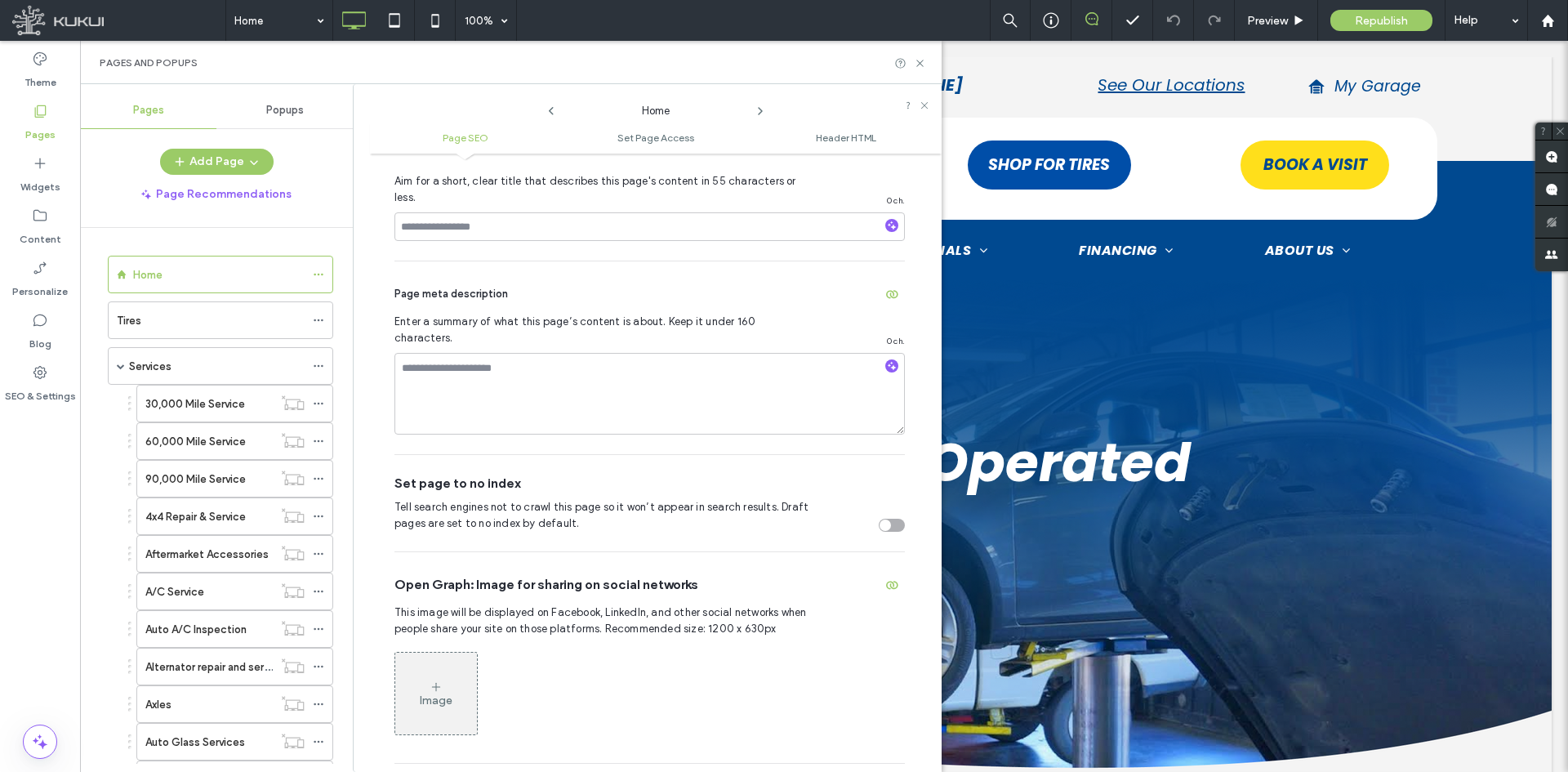 scroll, scrollTop: 0, scrollLeft: 0, axis: both 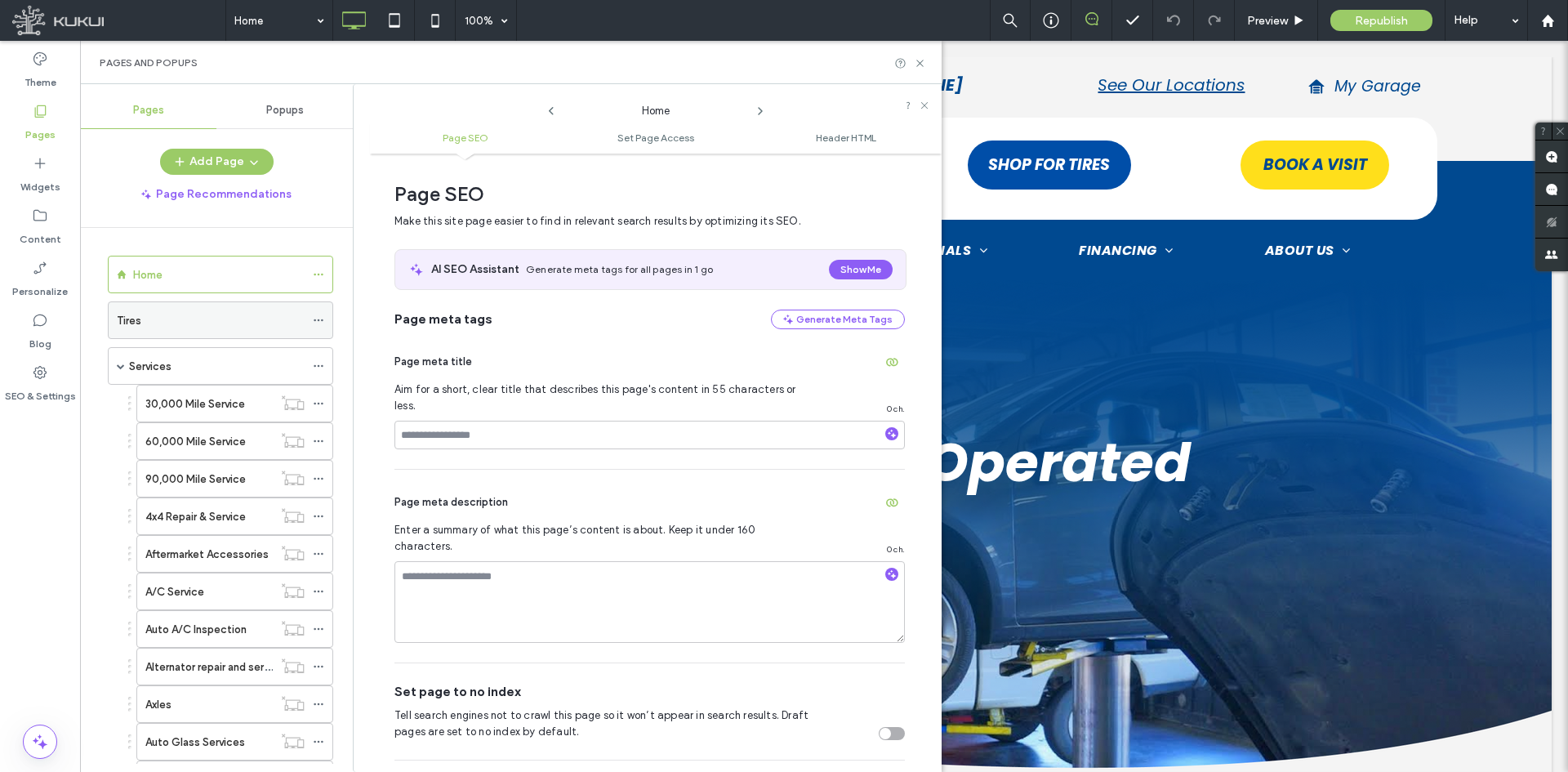 click 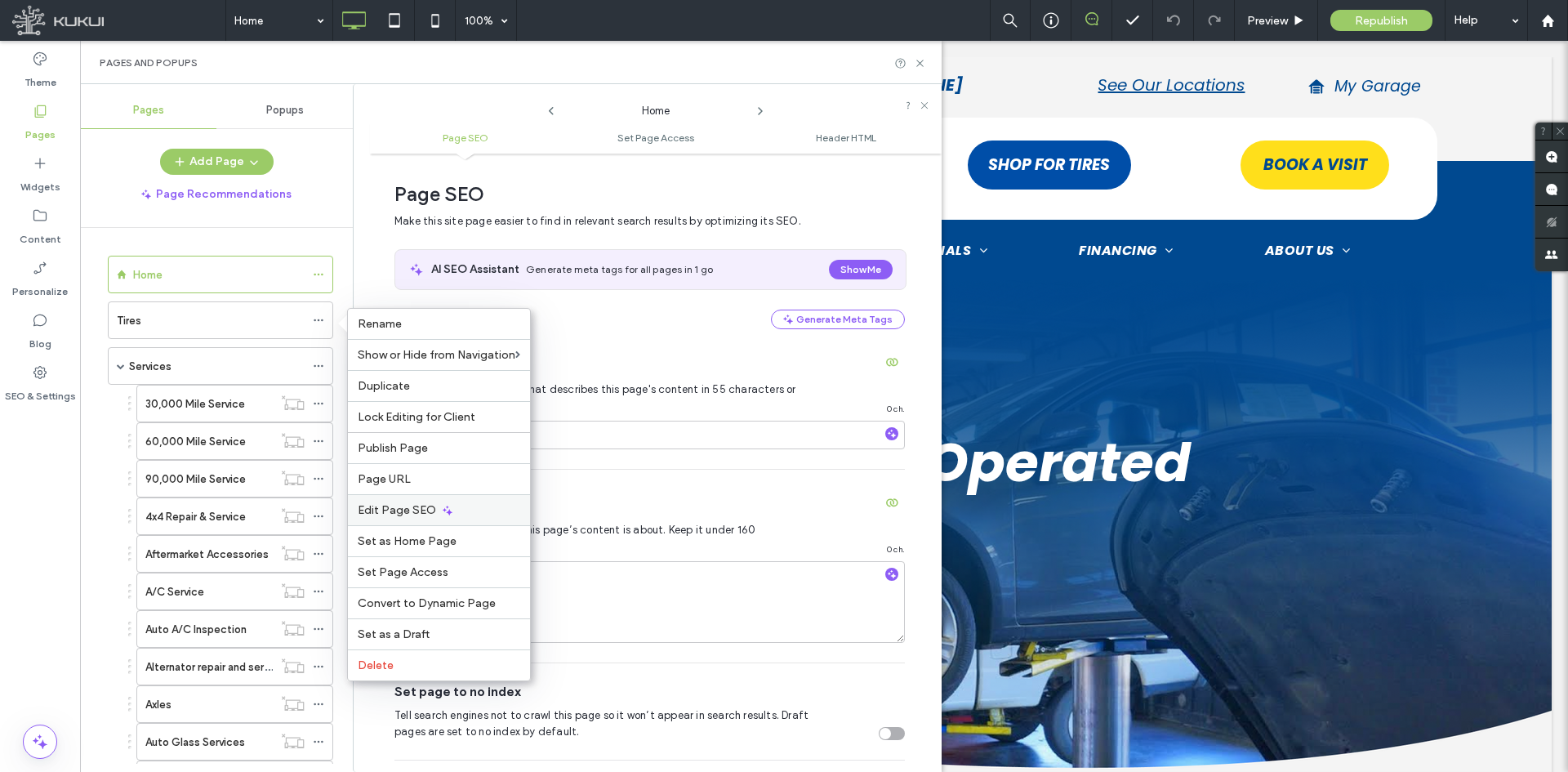 click on "Edit Page SEO" at bounding box center [439, 510] 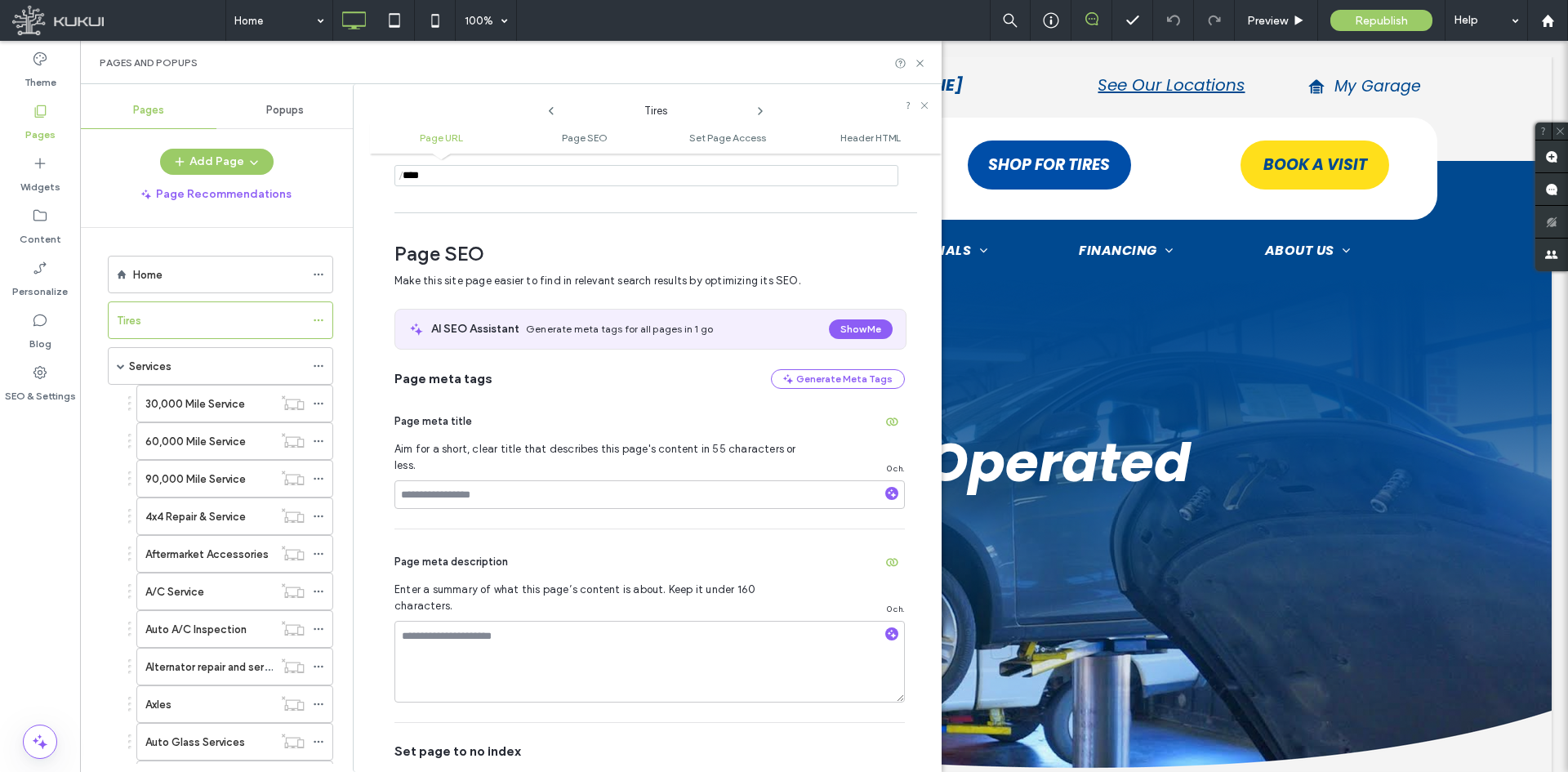 scroll, scrollTop: 224, scrollLeft: 0, axis: vertical 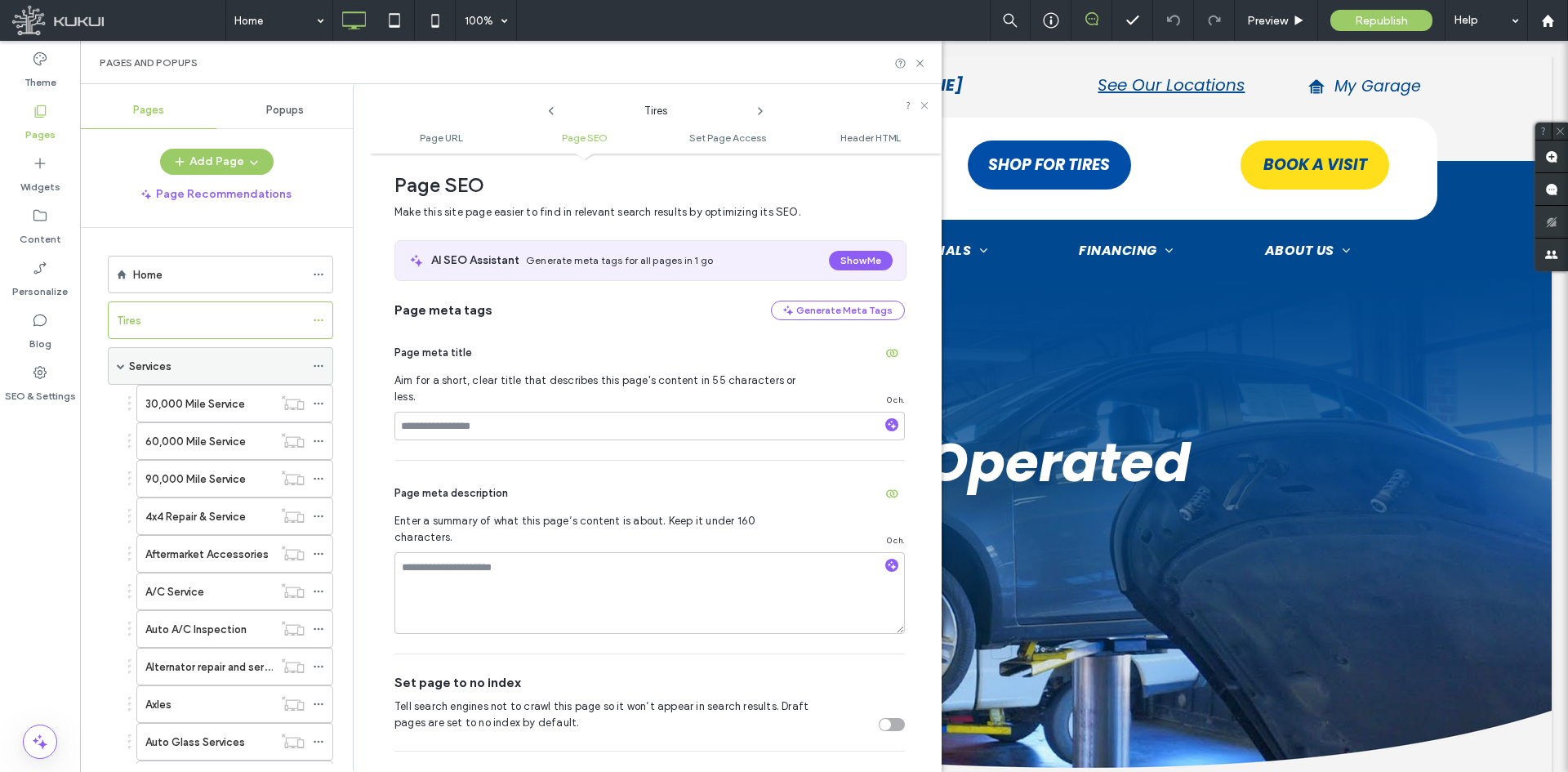 click 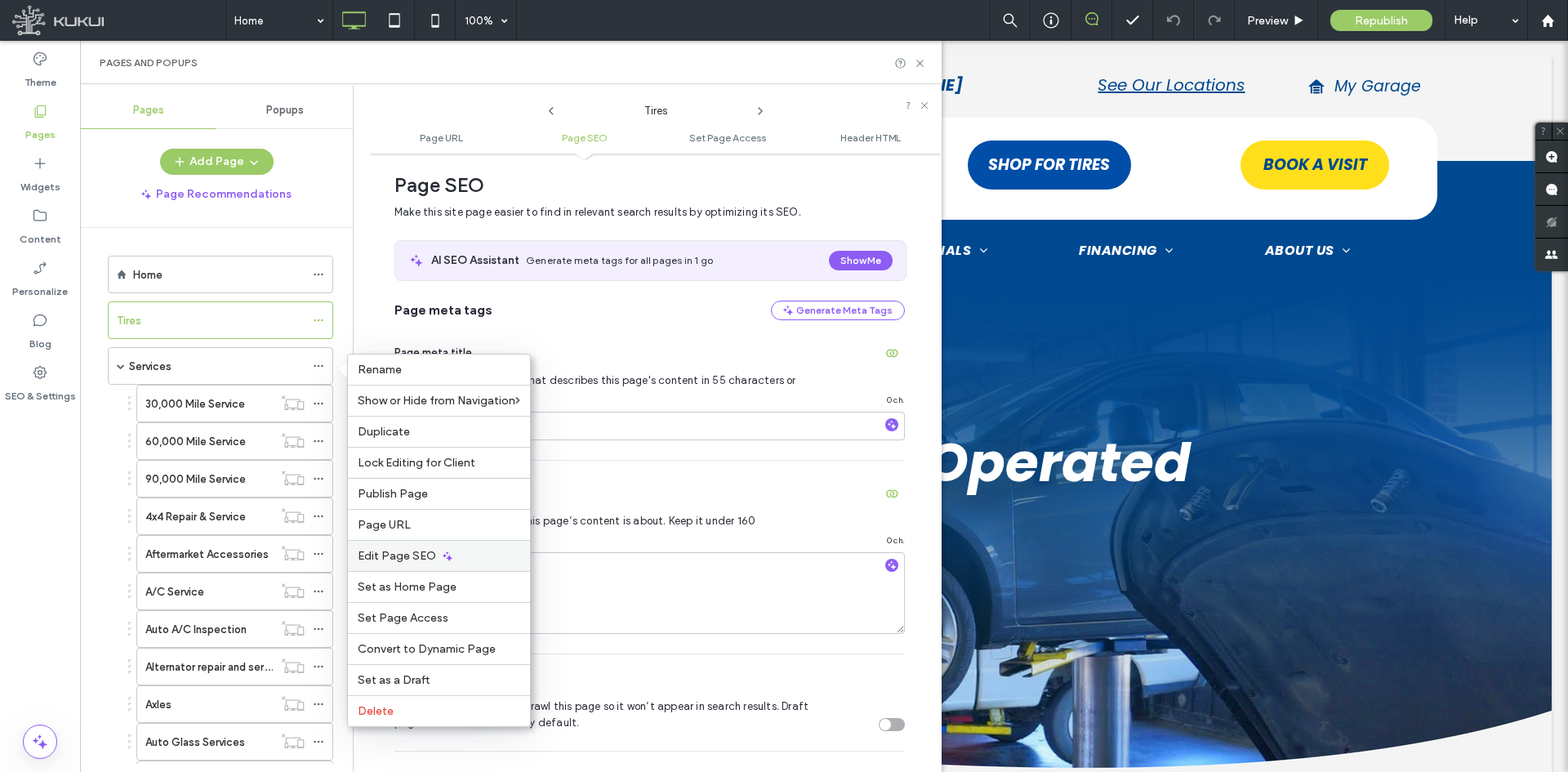 click on "Edit Page SEO" at bounding box center [397, 556] 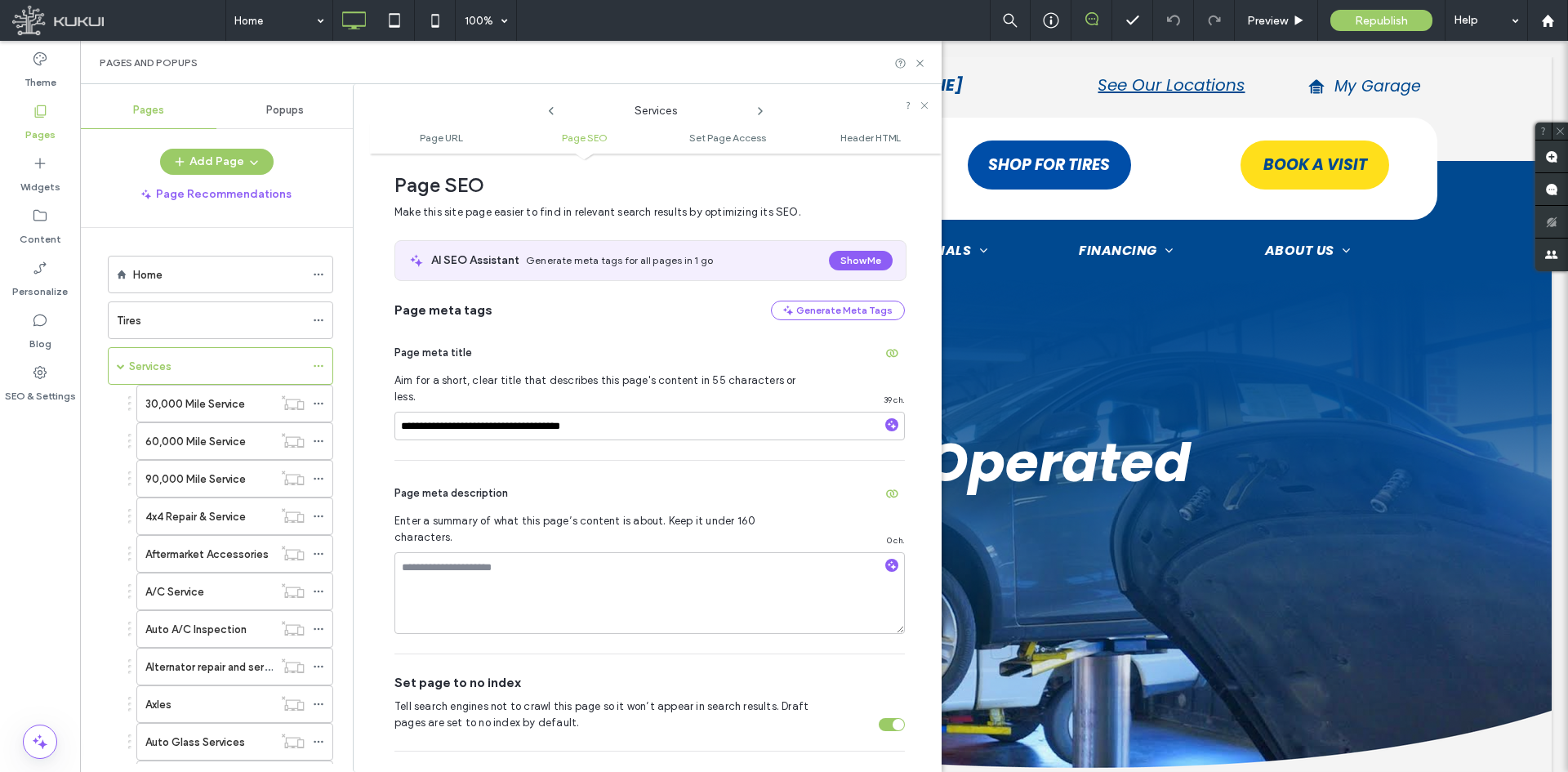 scroll, scrollTop: 306, scrollLeft: 0, axis: vertical 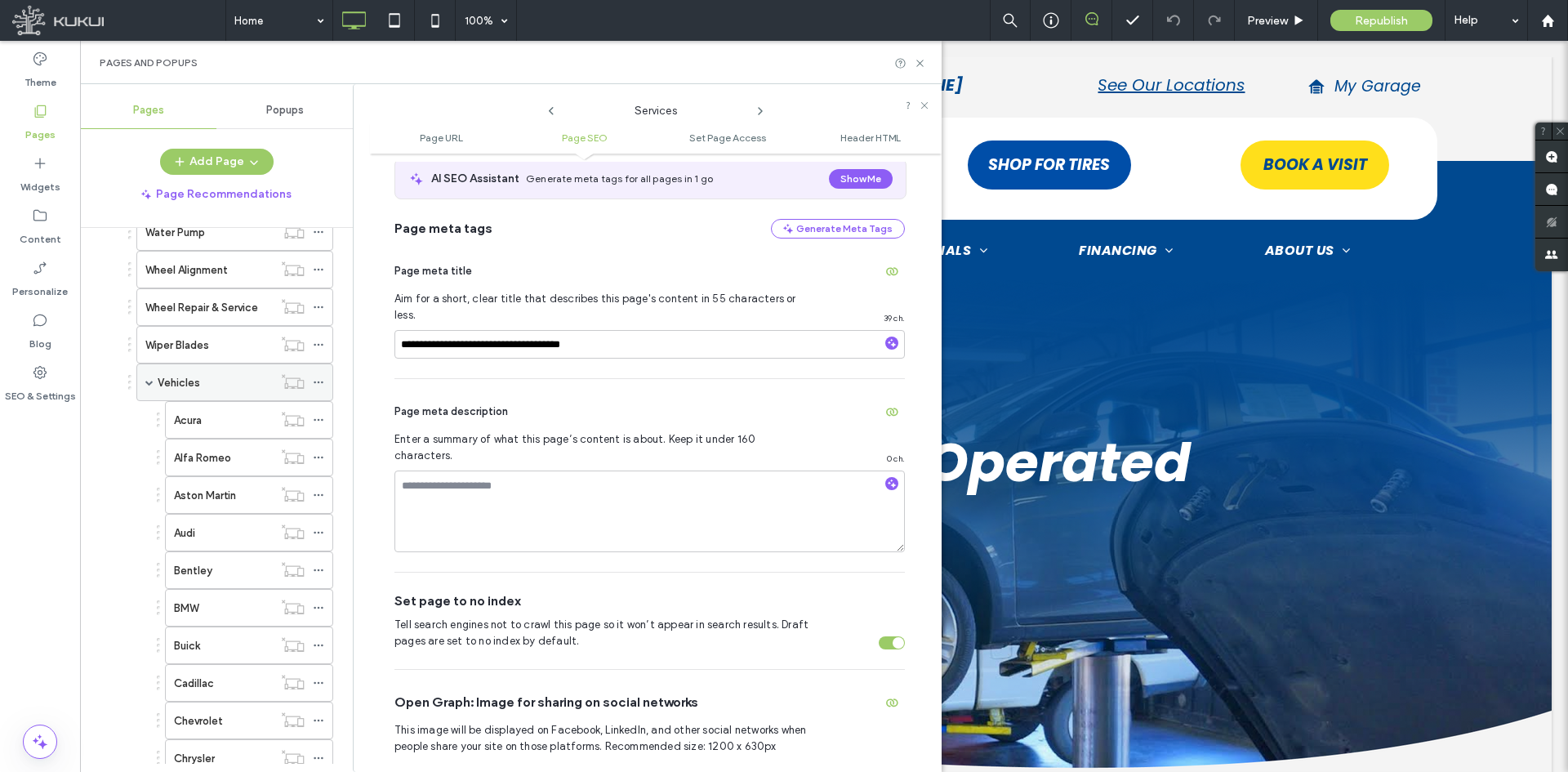 click 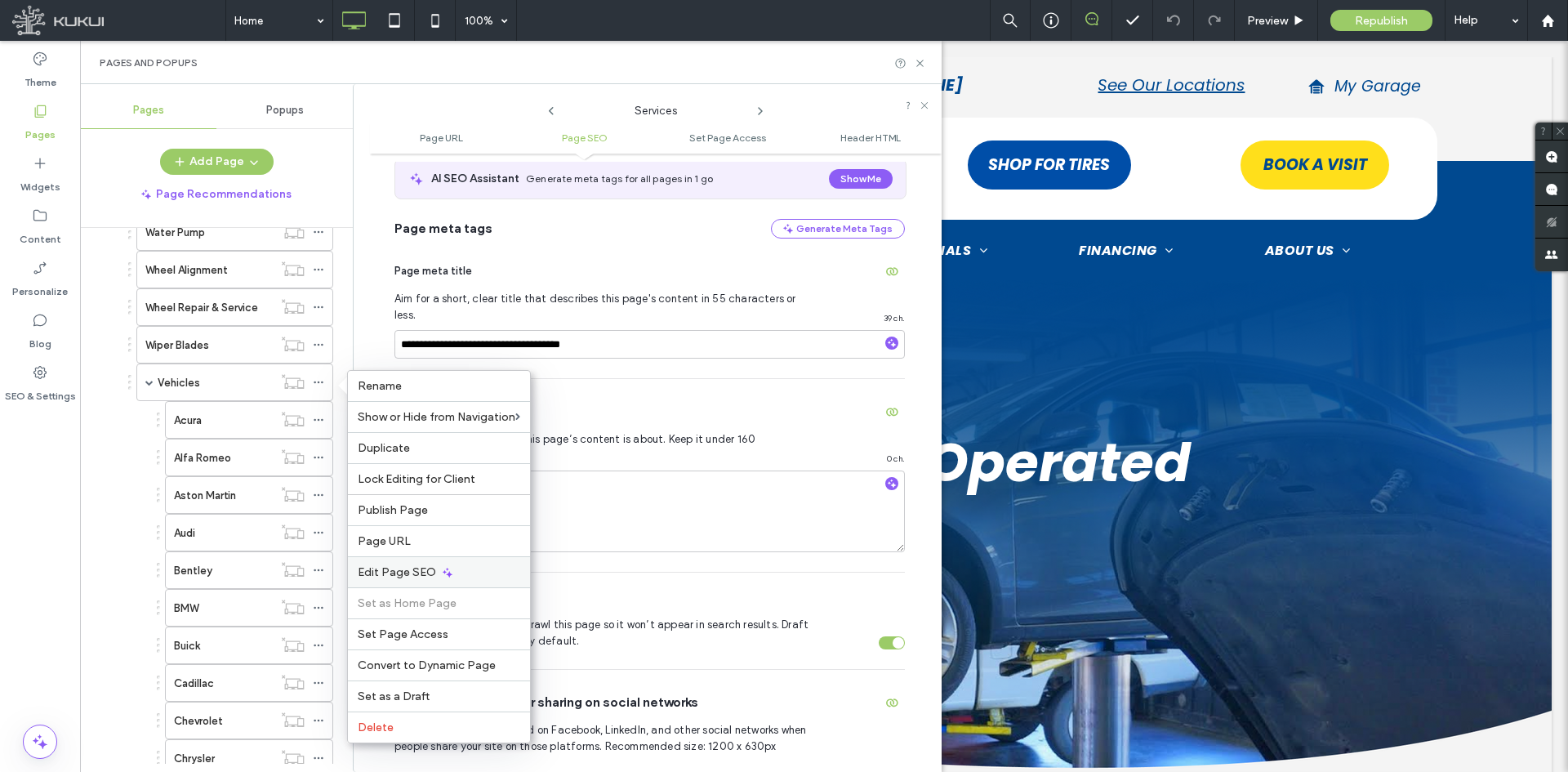 click on "Edit Page SEO" at bounding box center (439, 572) 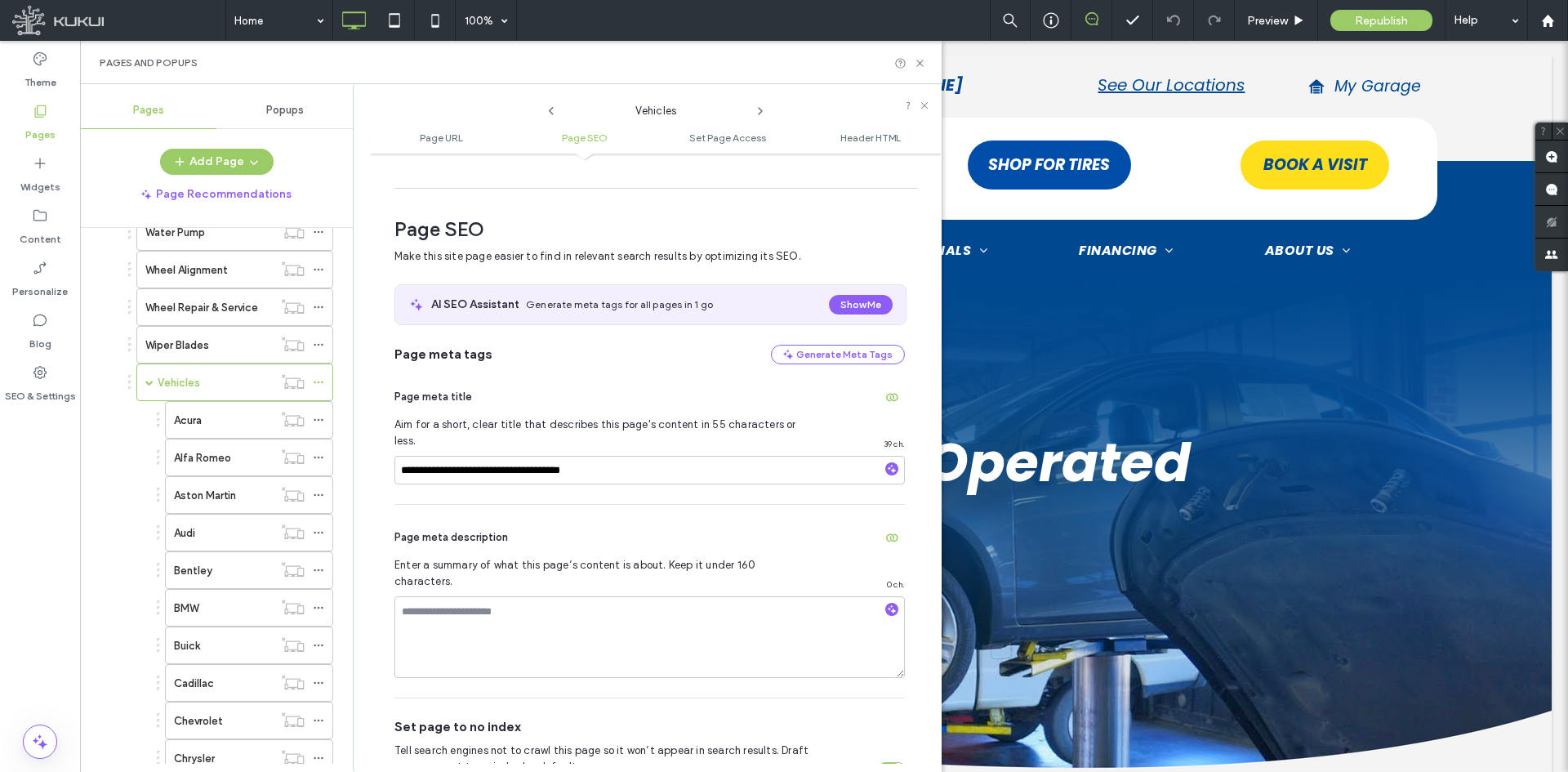 scroll, scrollTop: 224, scrollLeft: 0, axis: vertical 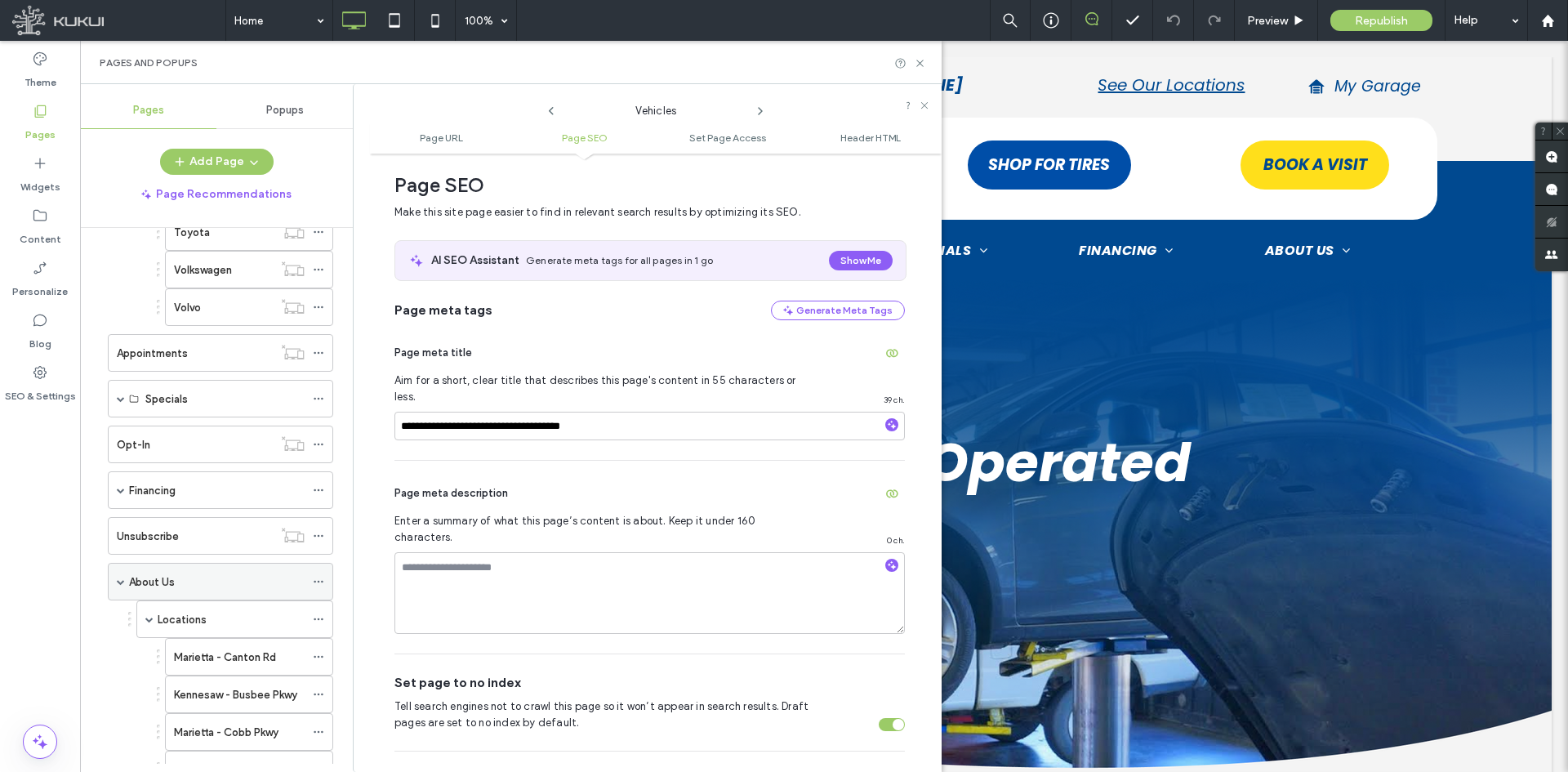 click 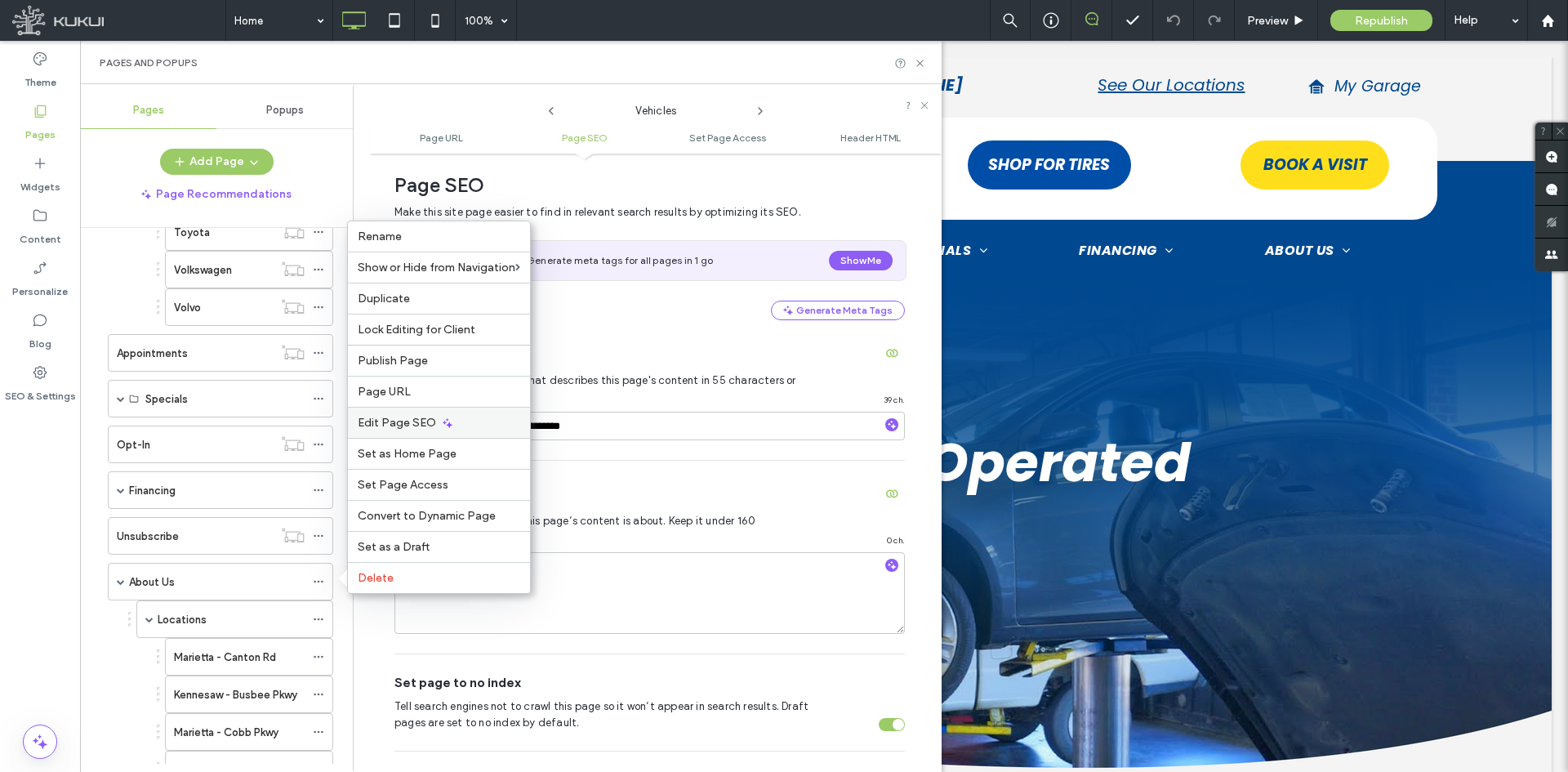 click on "Edit Page SEO" at bounding box center (397, 422) 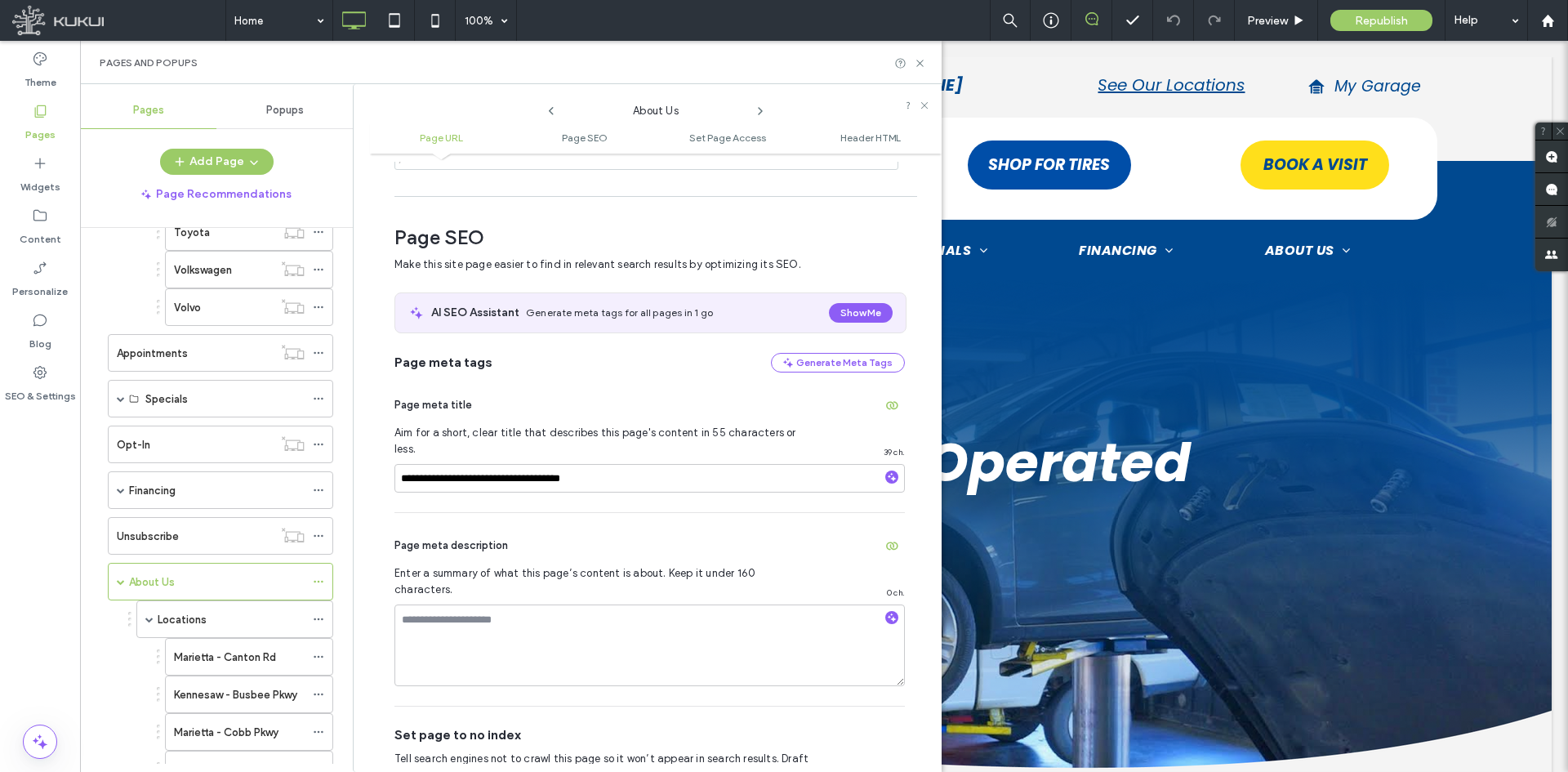 scroll, scrollTop: 224, scrollLeft: 0, axis: vertical 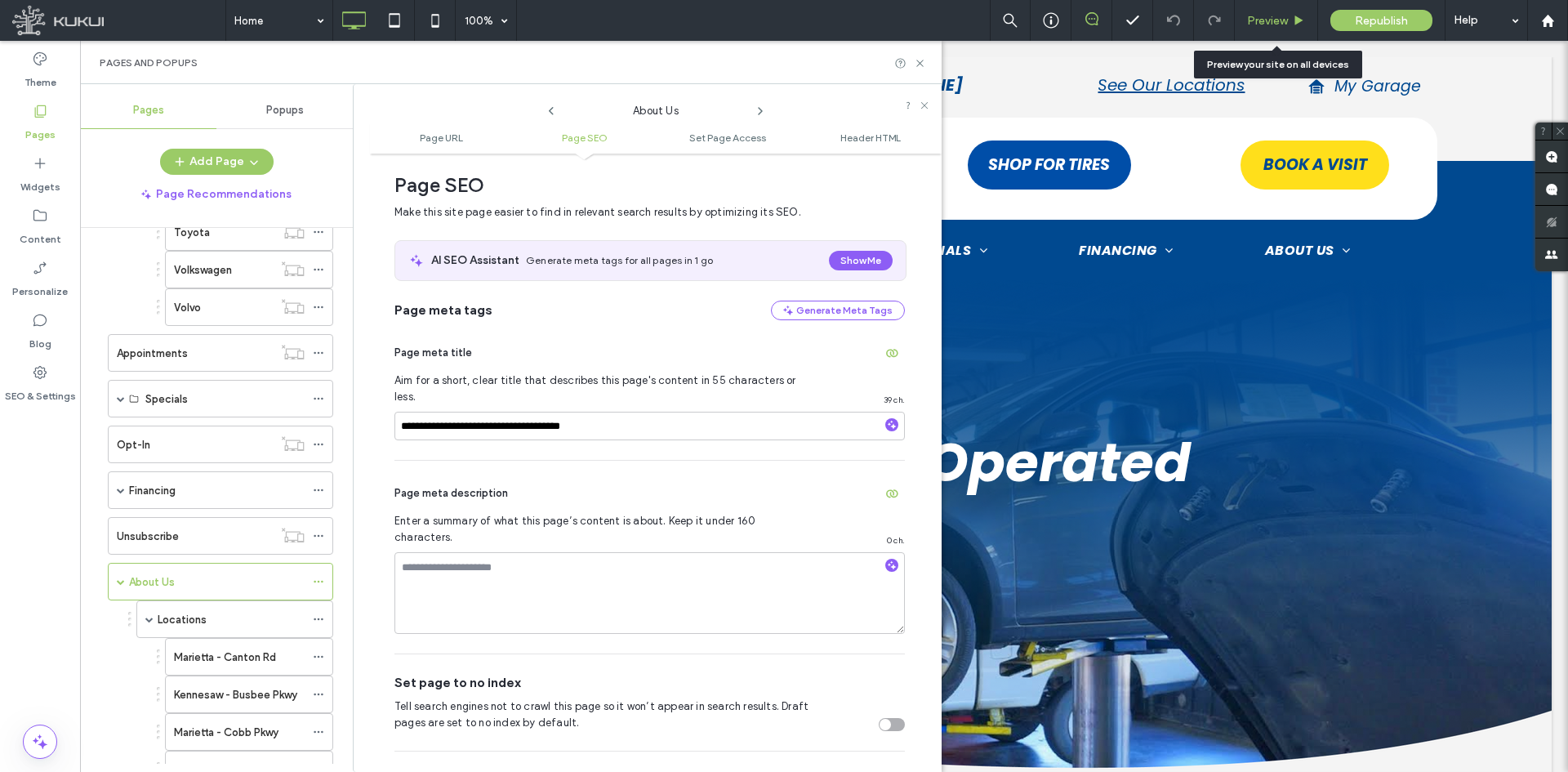 click on "Preview" at bounding box center [1267, 20] 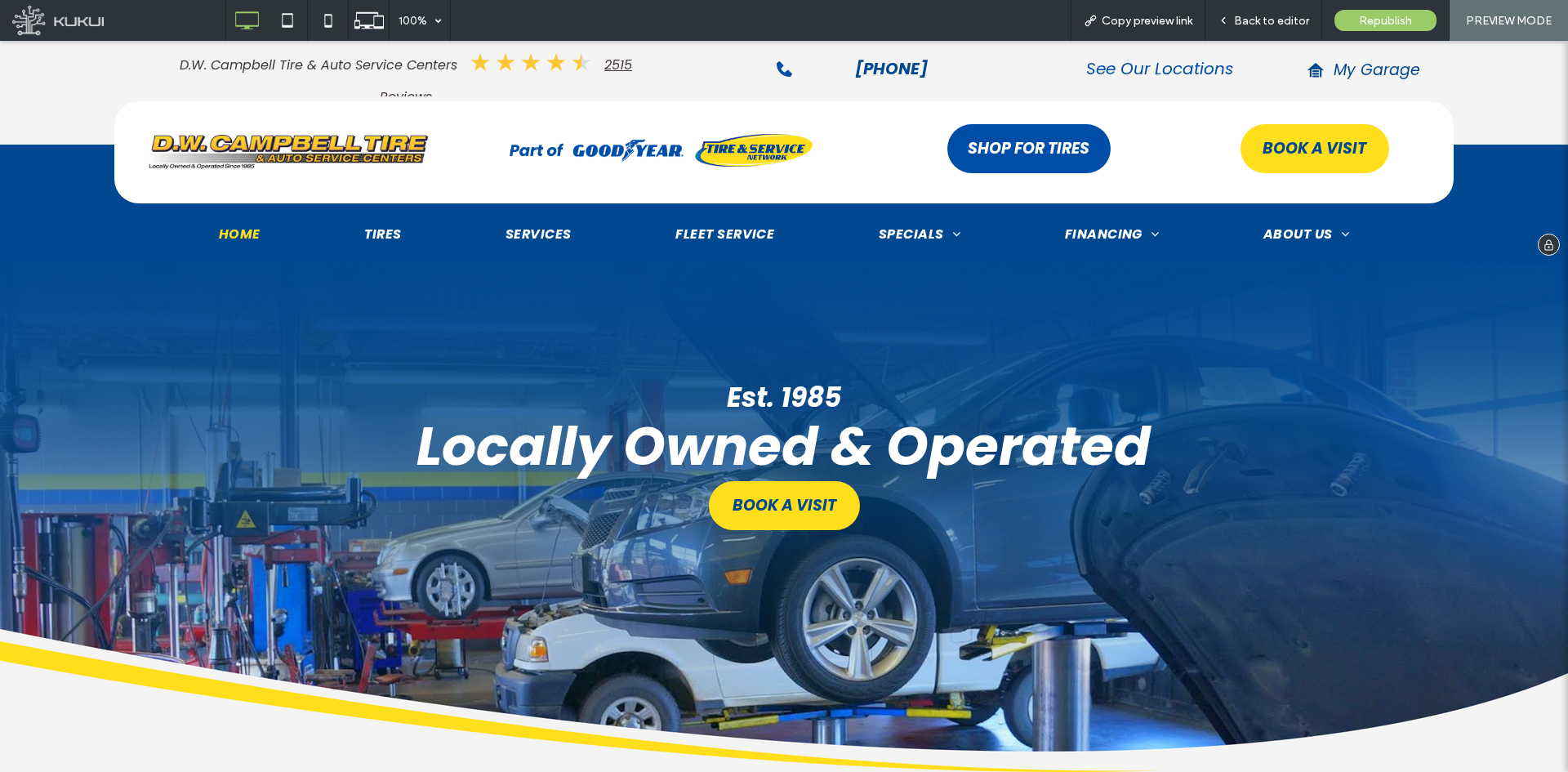 click on "See Our Locations" at bounding box center [1160, 69] 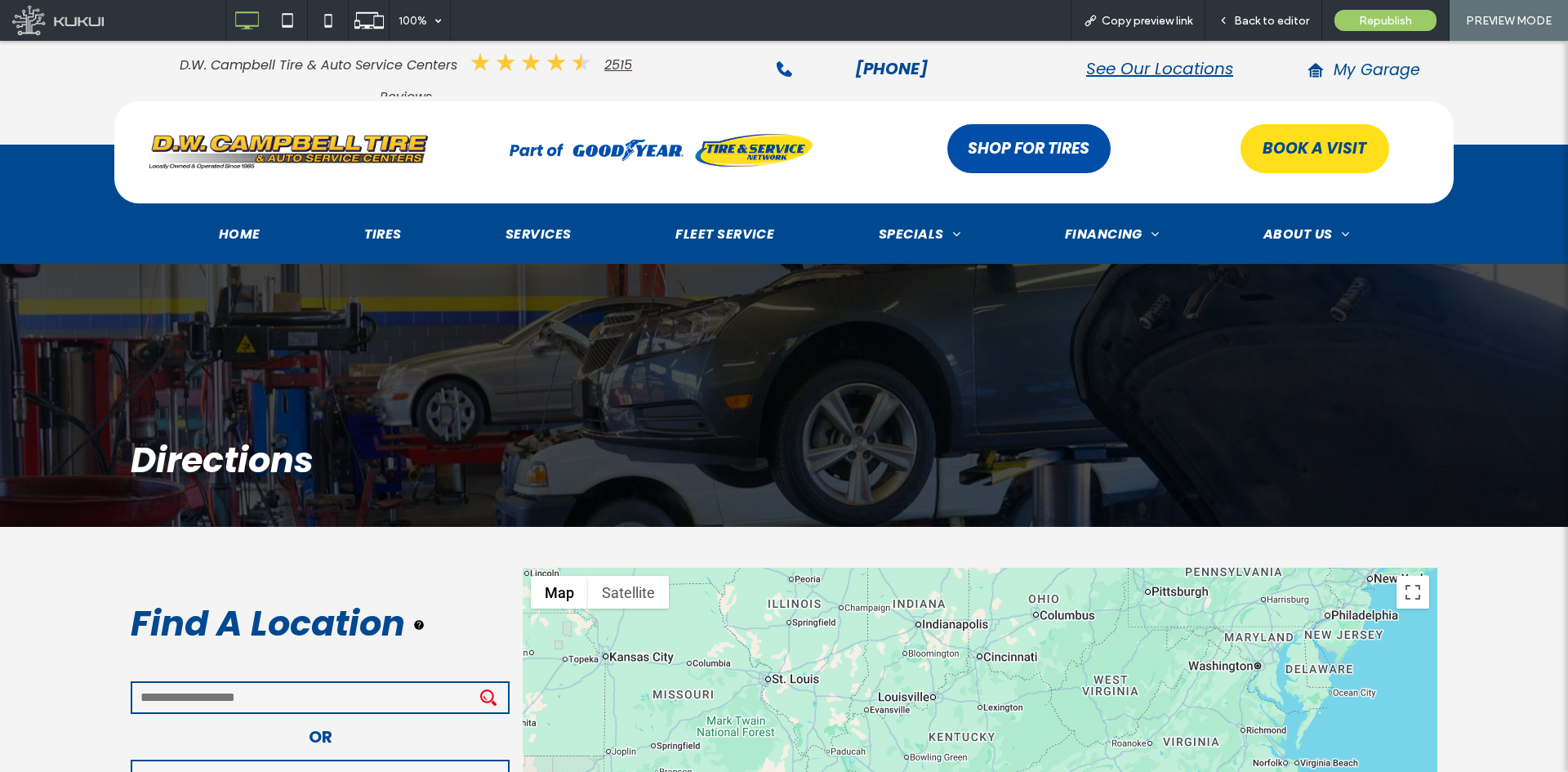 scroll, scrollTop: 245, scrollLeft: 0, axis: vertical 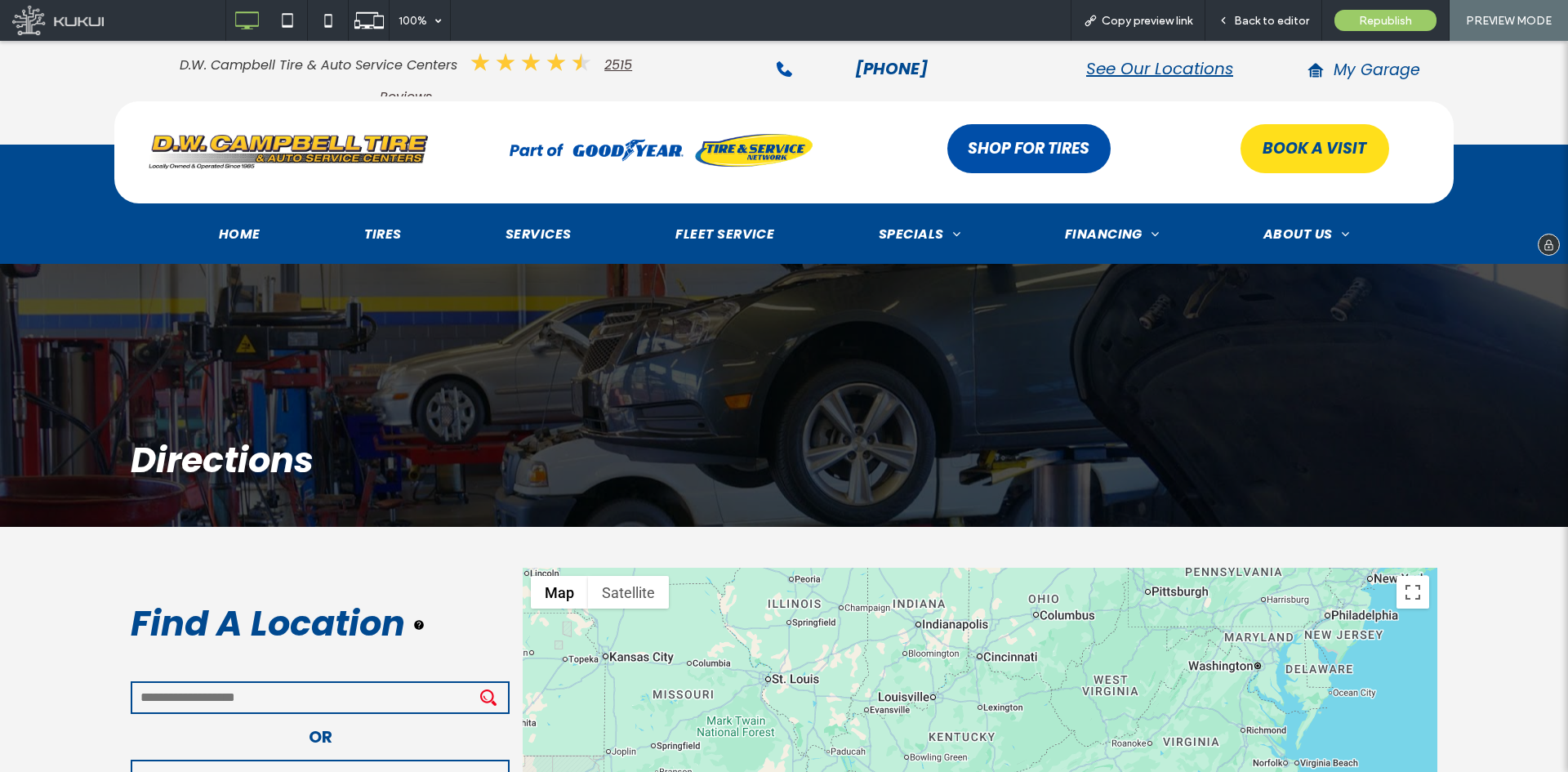 click at bounding box center (288, 152) 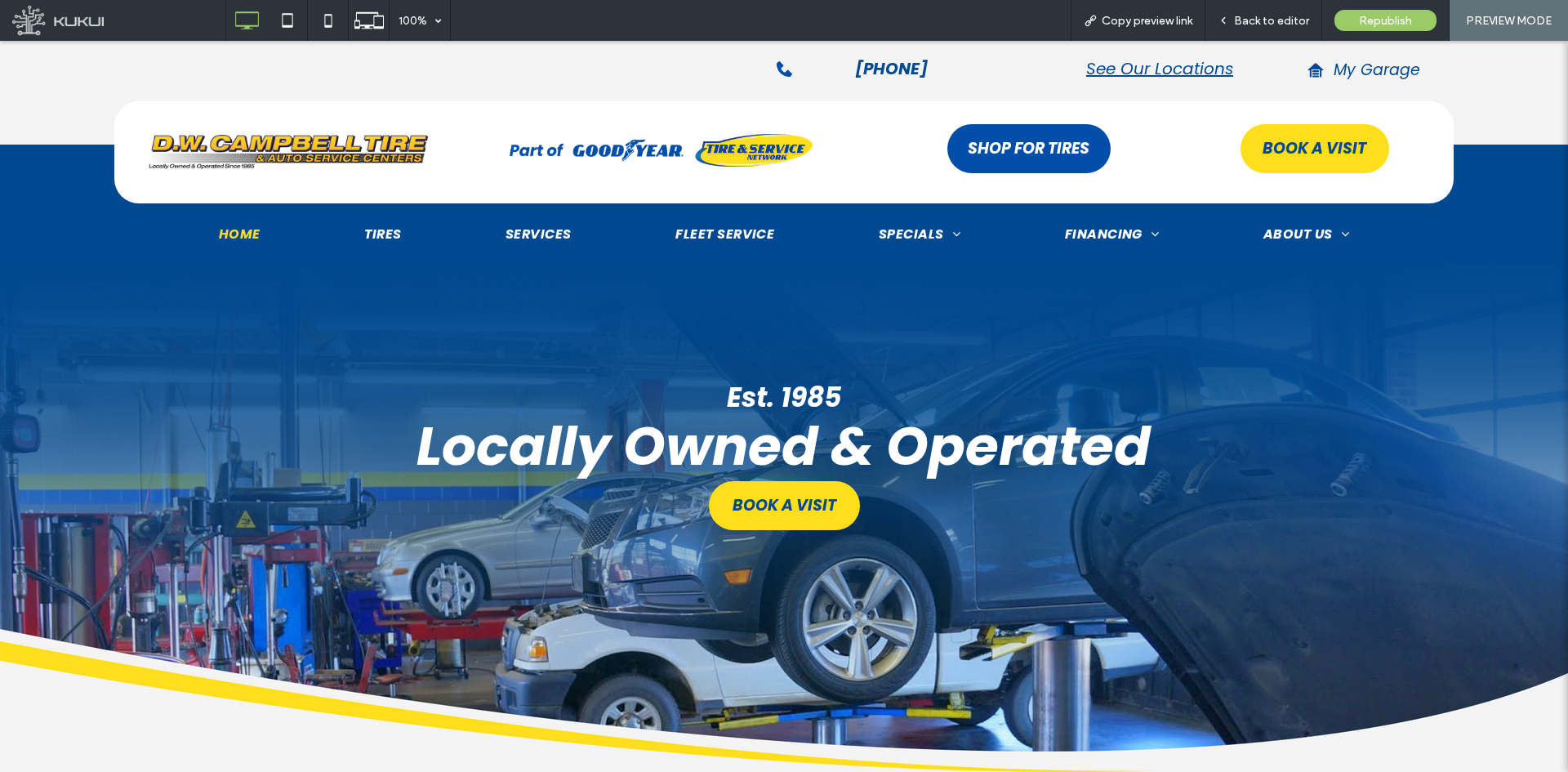 scroll, scrollTop: 0, scrollLeft: 0, axis: both 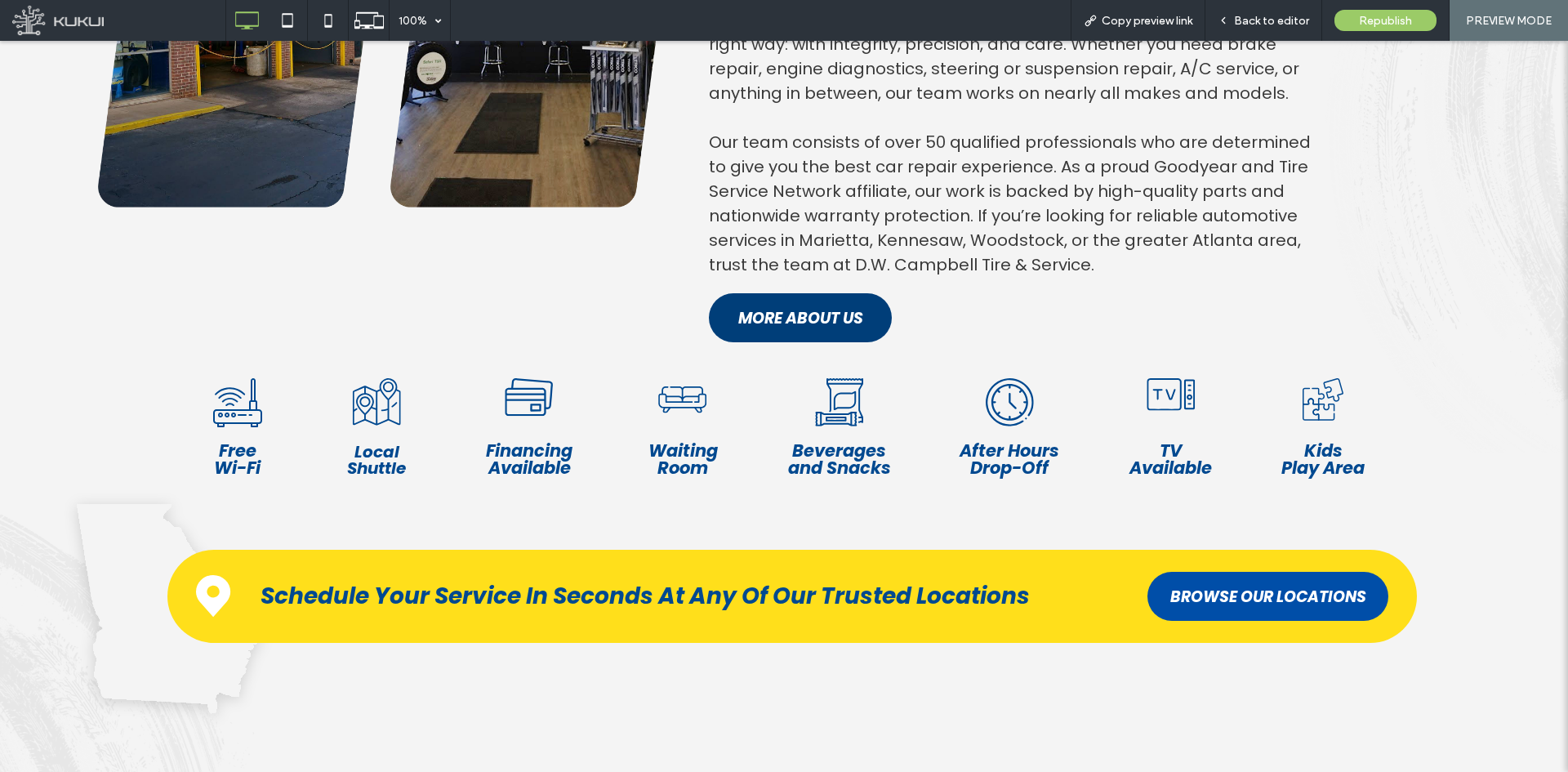 click on "MORE ABOUT US" at bounding box center (800, 318) 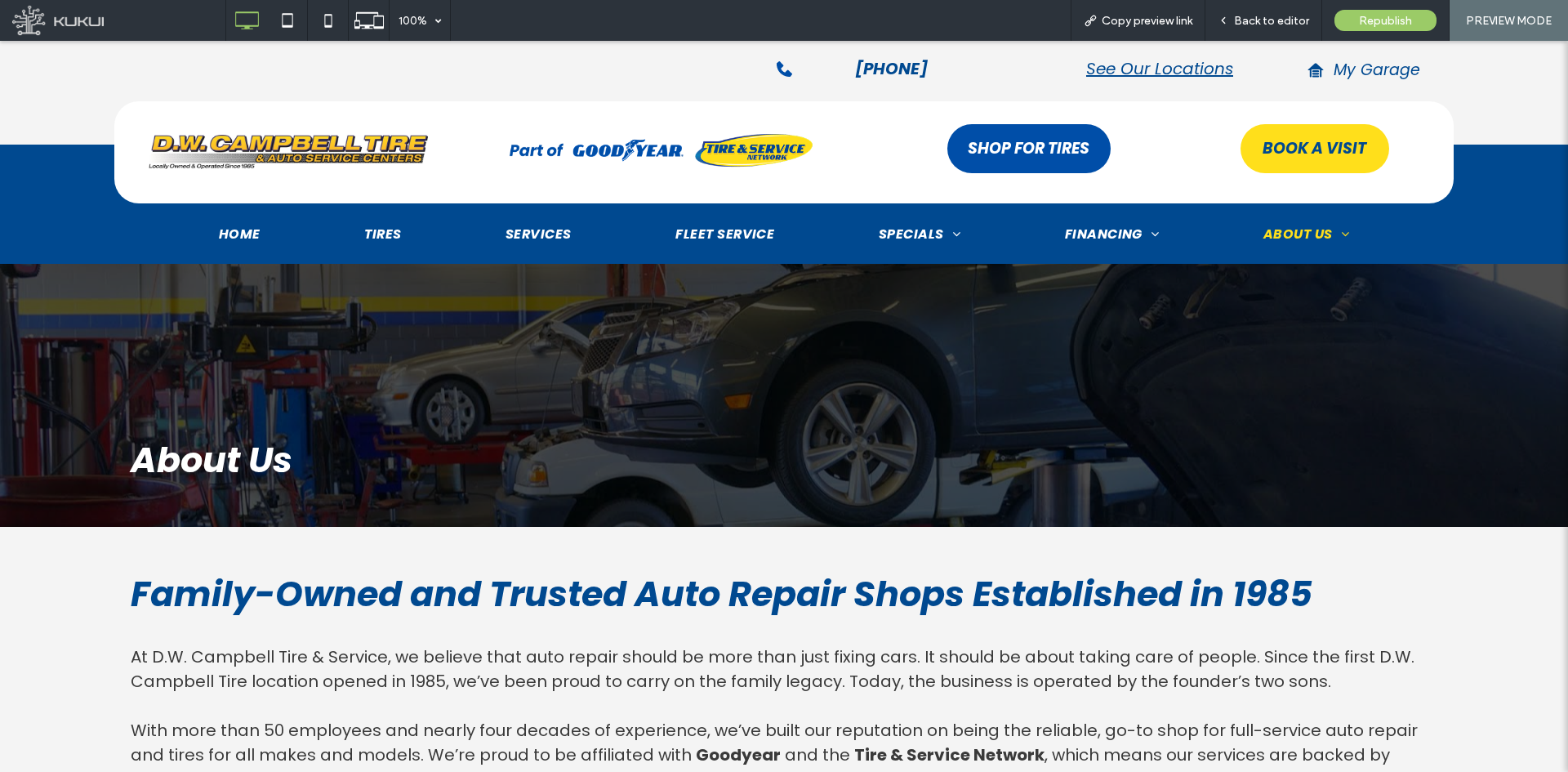 scroll, scrollTop: 214, scrollLeft: 0, axis: vertical 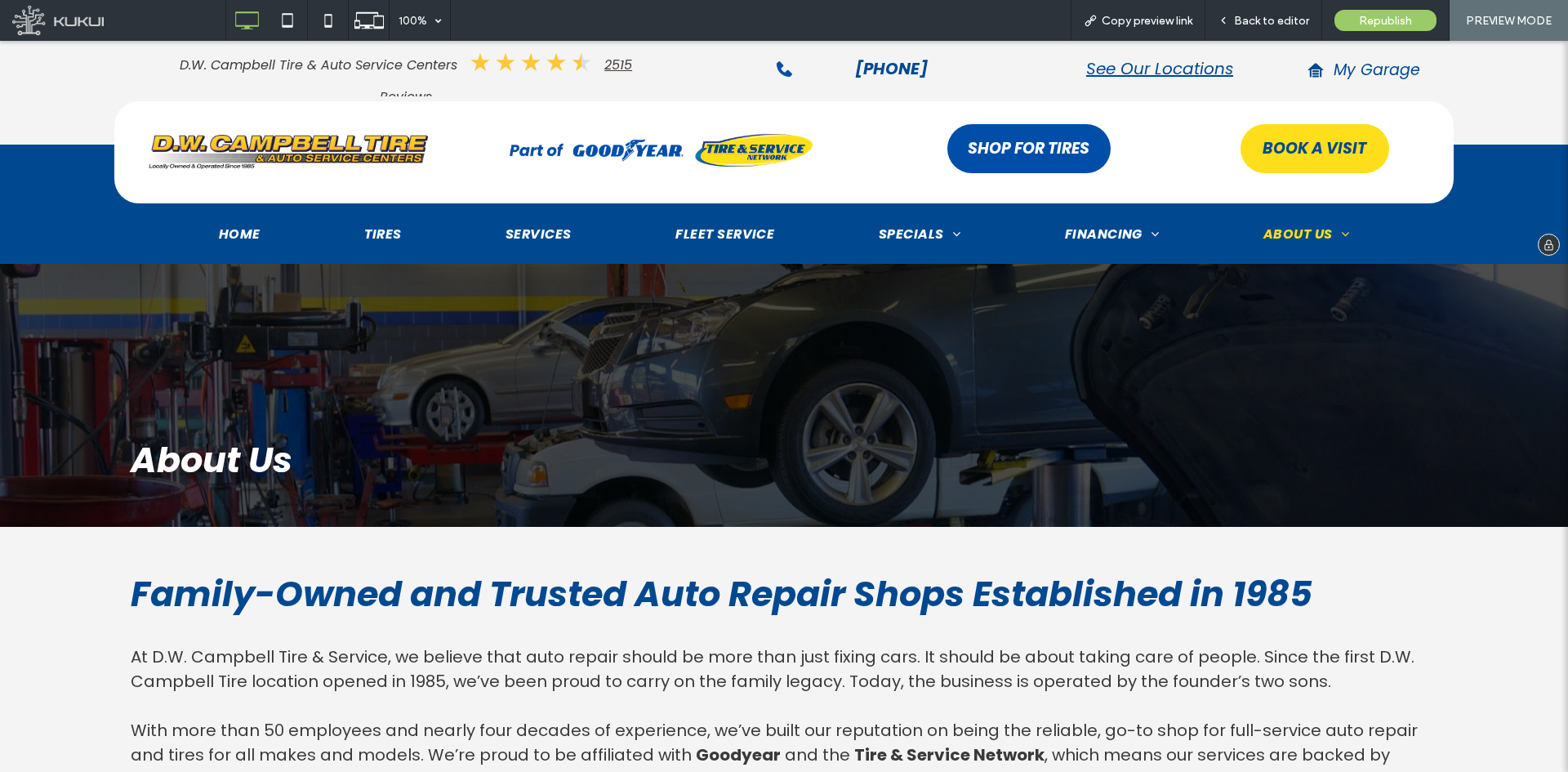 click on "Click To Paste" at bounding box center [282, 153] 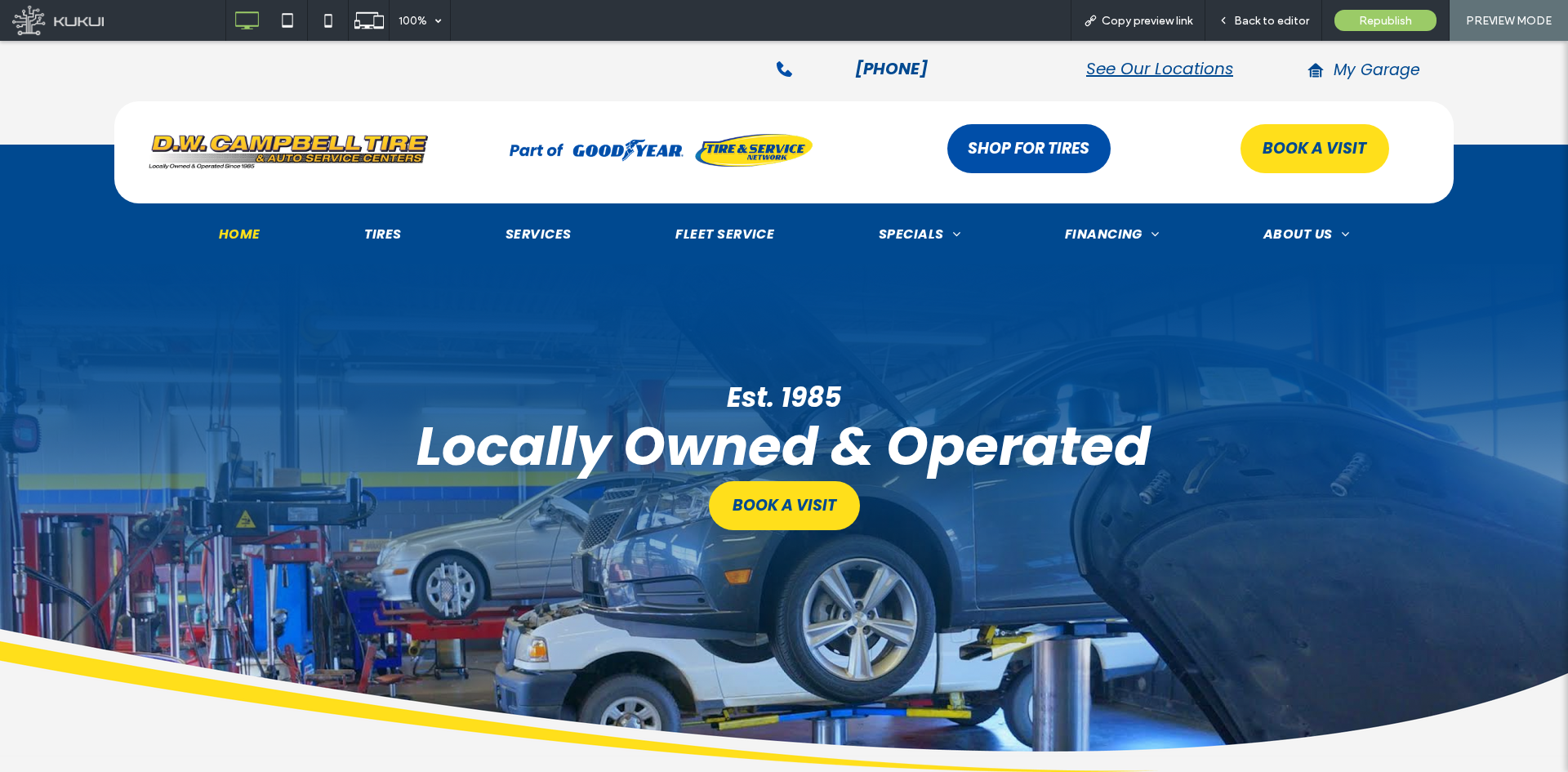 scroll, scrollTop: 0, scrollLeft: 0, axis: both 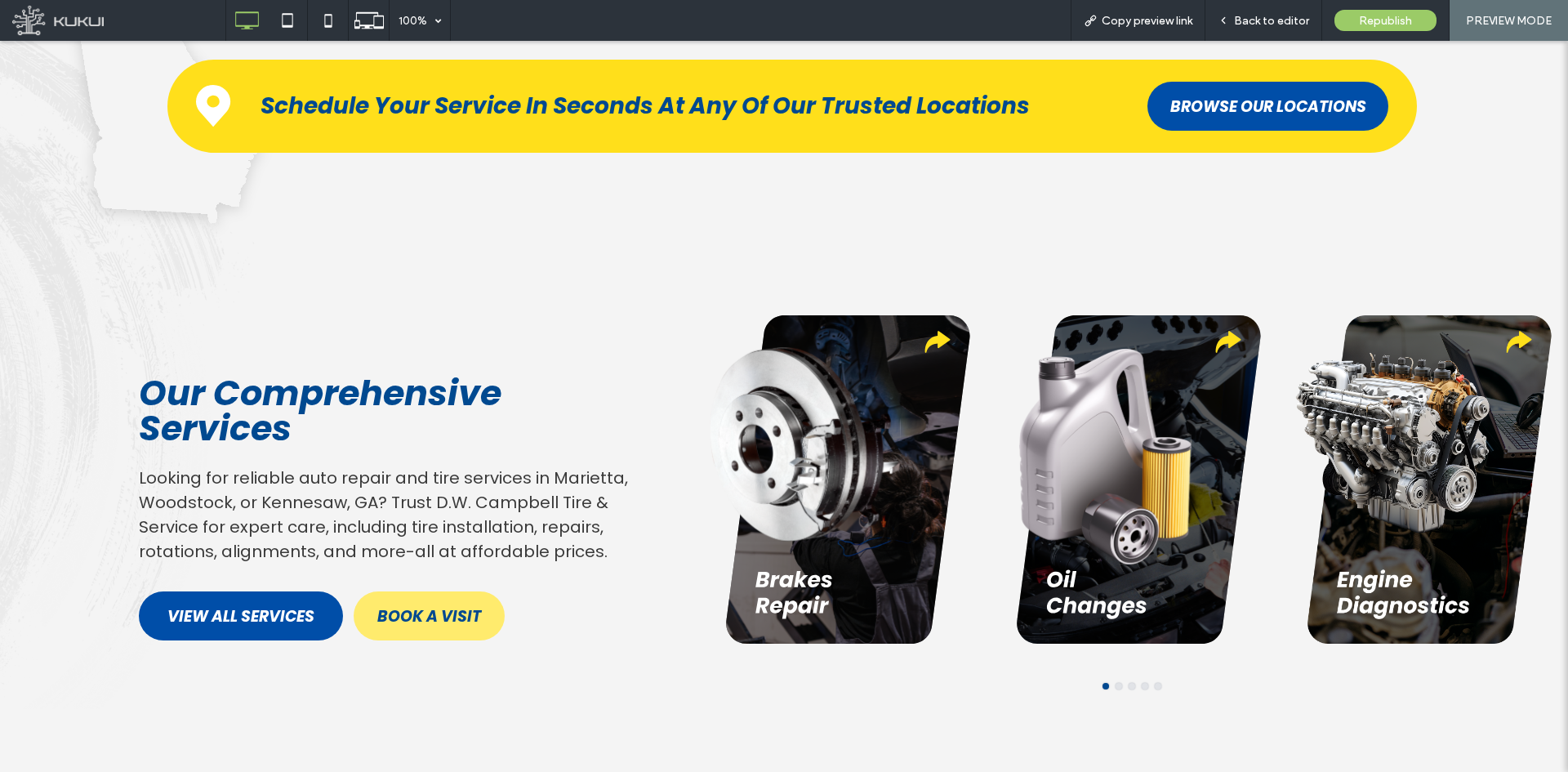 click on "BOOK A VISIT" at bounding box center (429, 616) 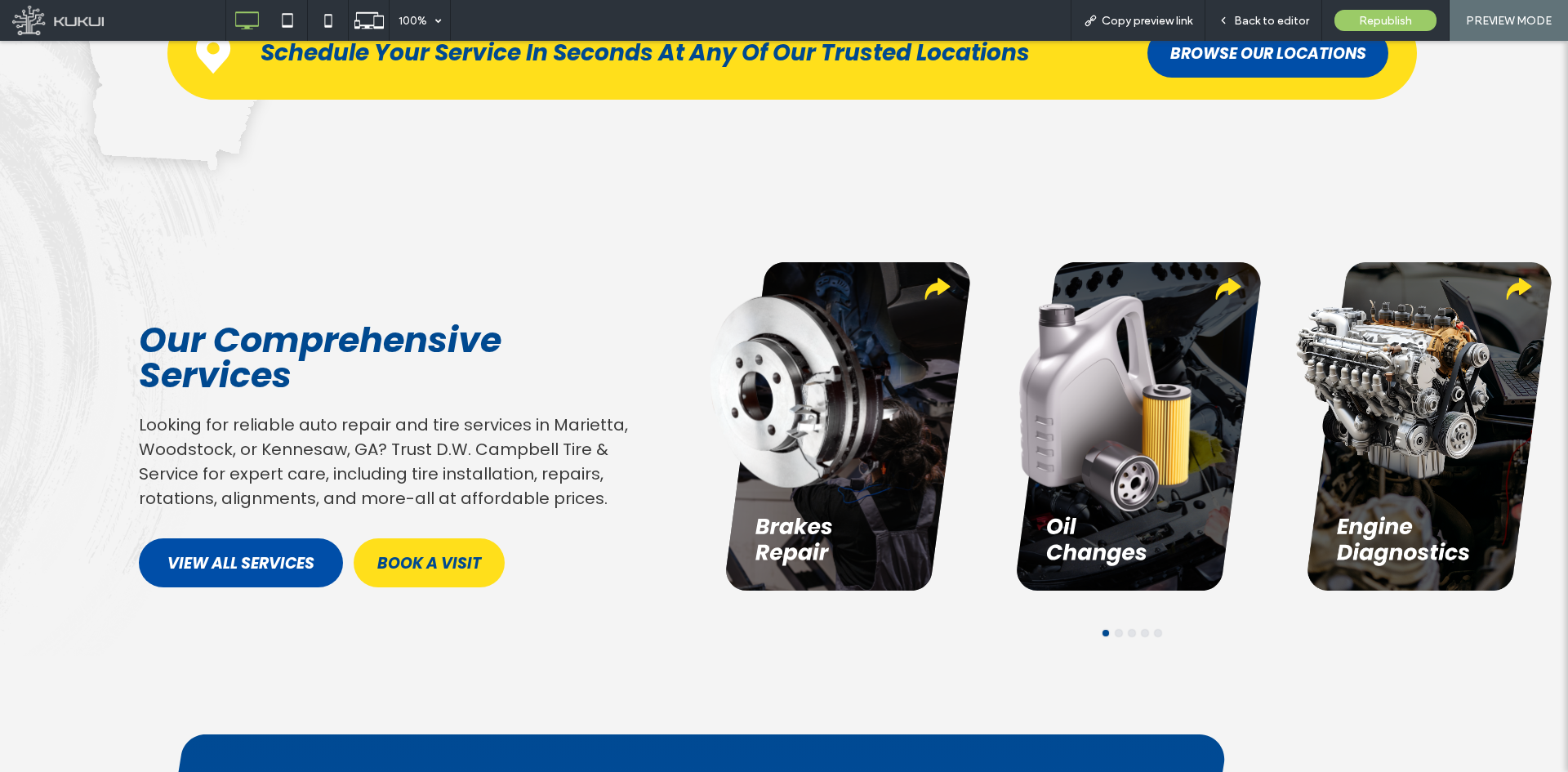 scroll, scrollTop: 1716, scrollLeft: 0, axis: vertical 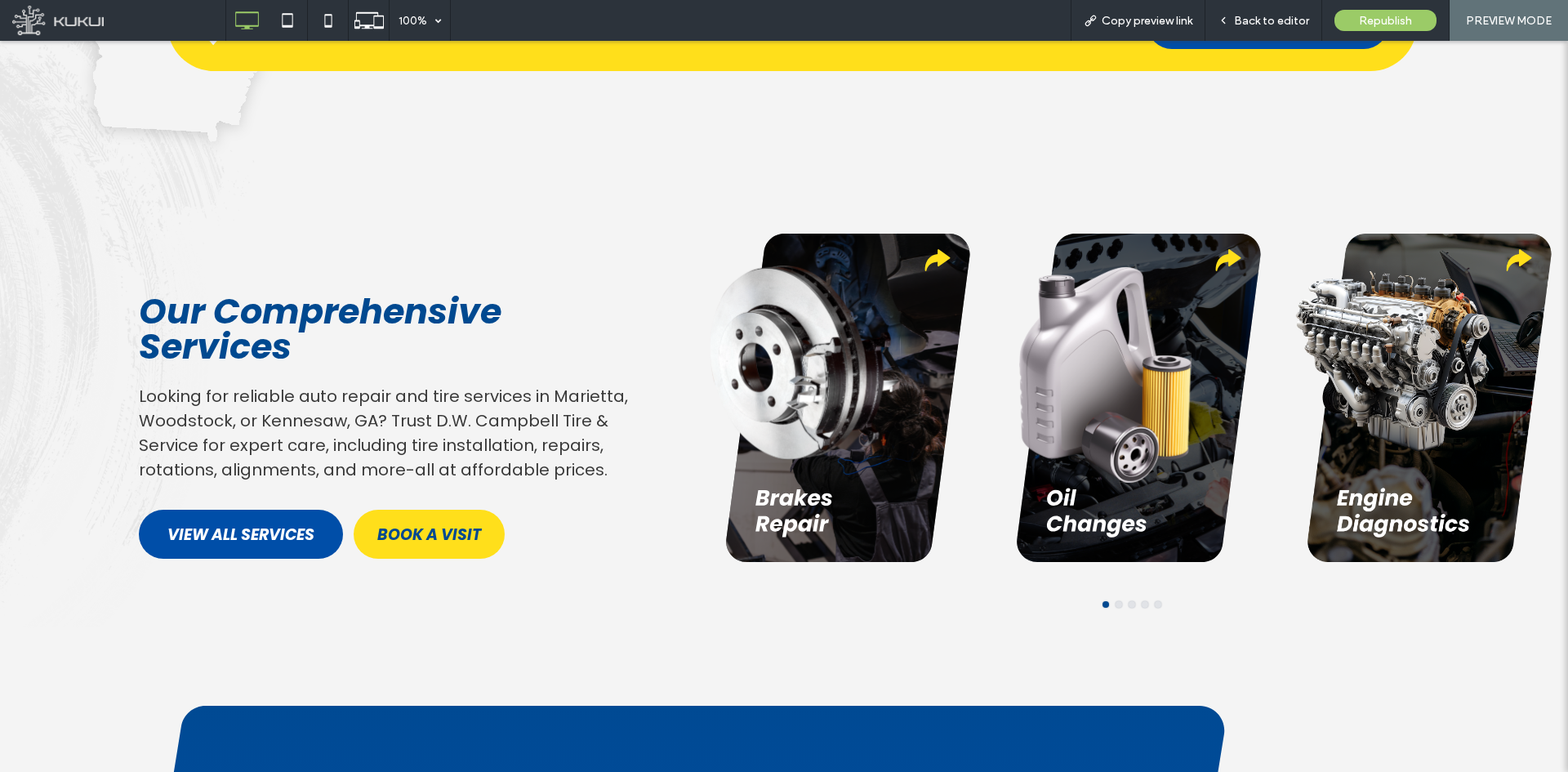 click at bounding box center (1119, 605) 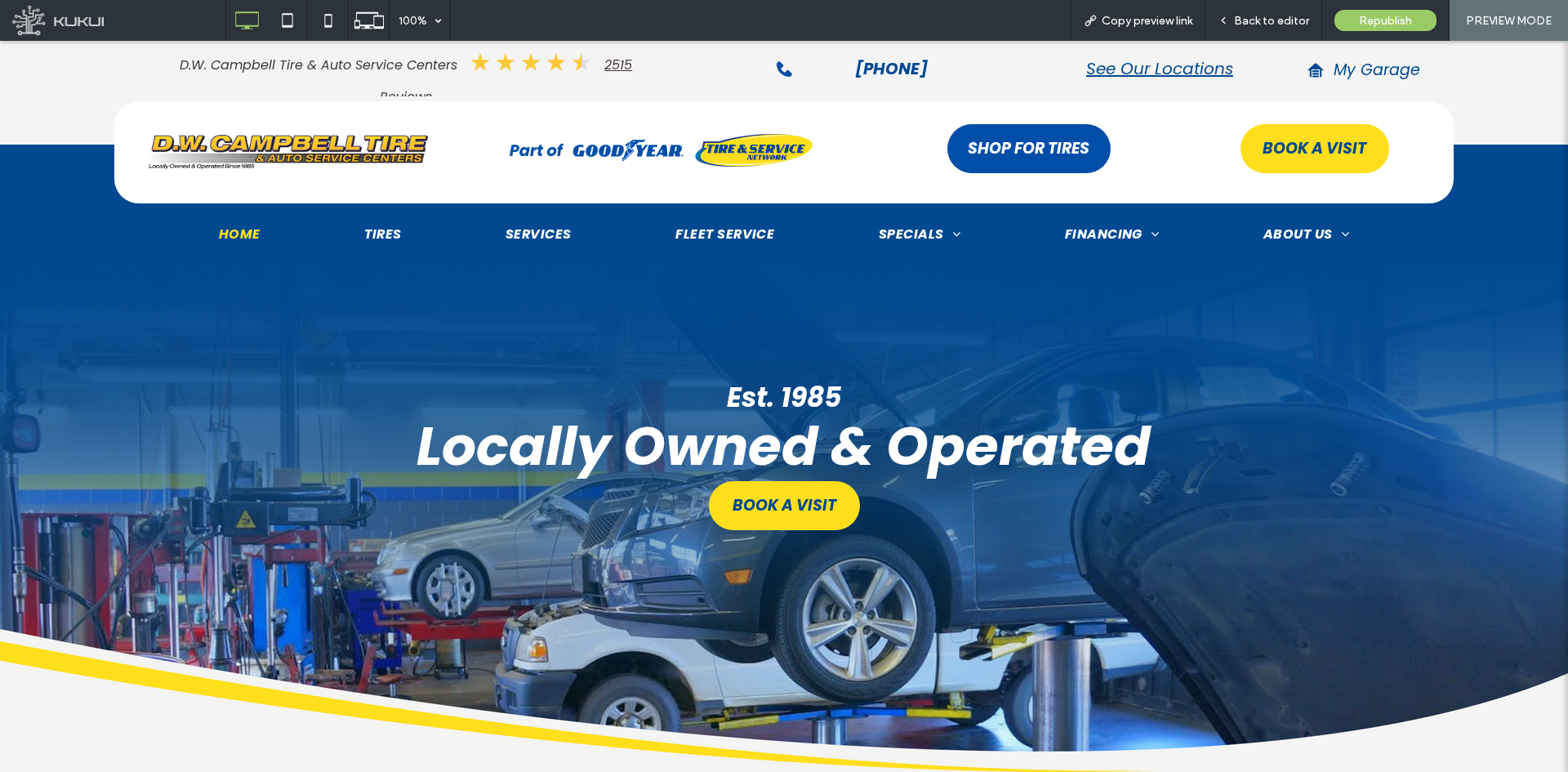 scroll, scrollTop: 1716, scrollLeft: 0, axis: vertical 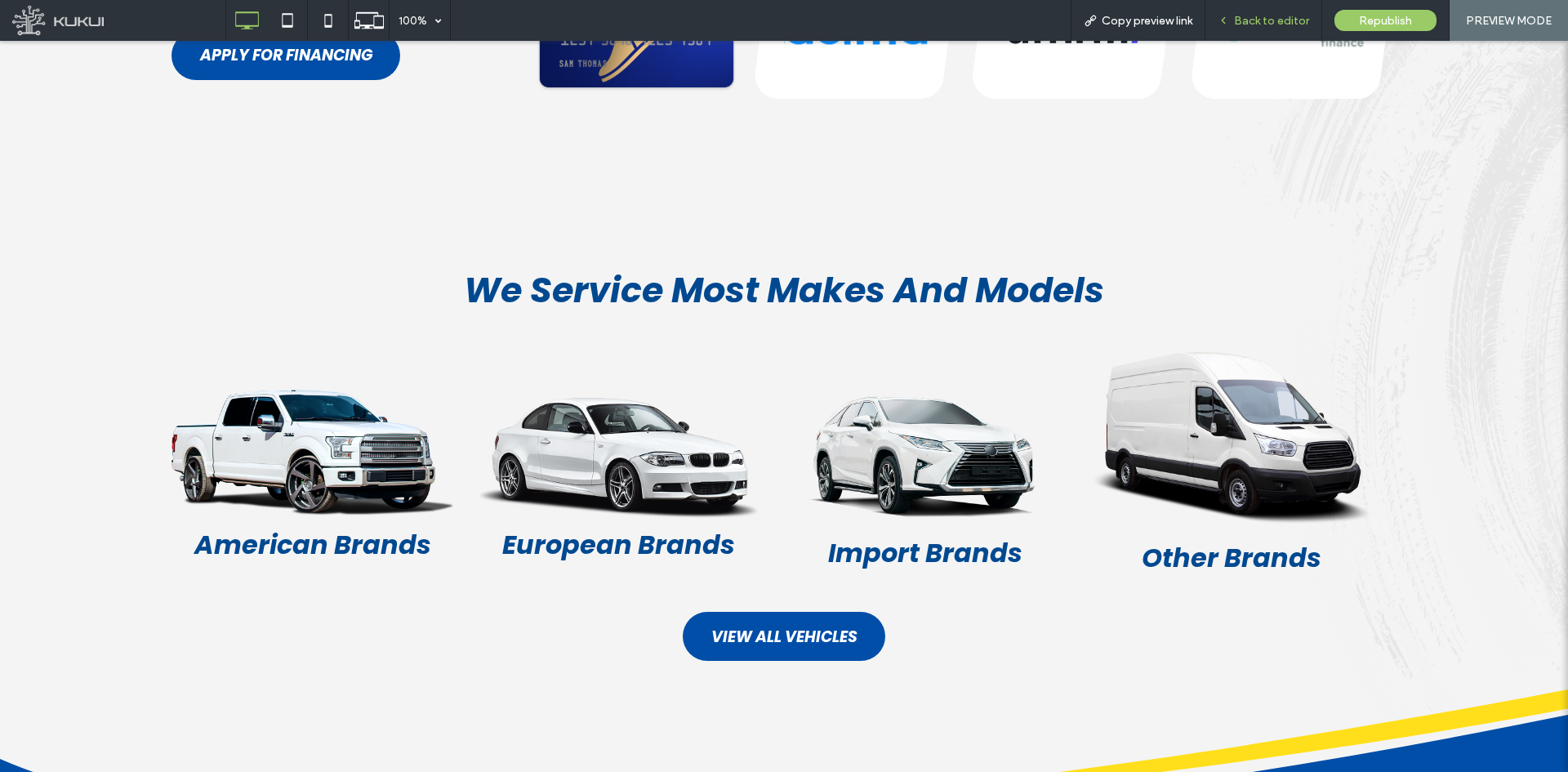 click on "Back to editor" at bounding box center (1263, 20) 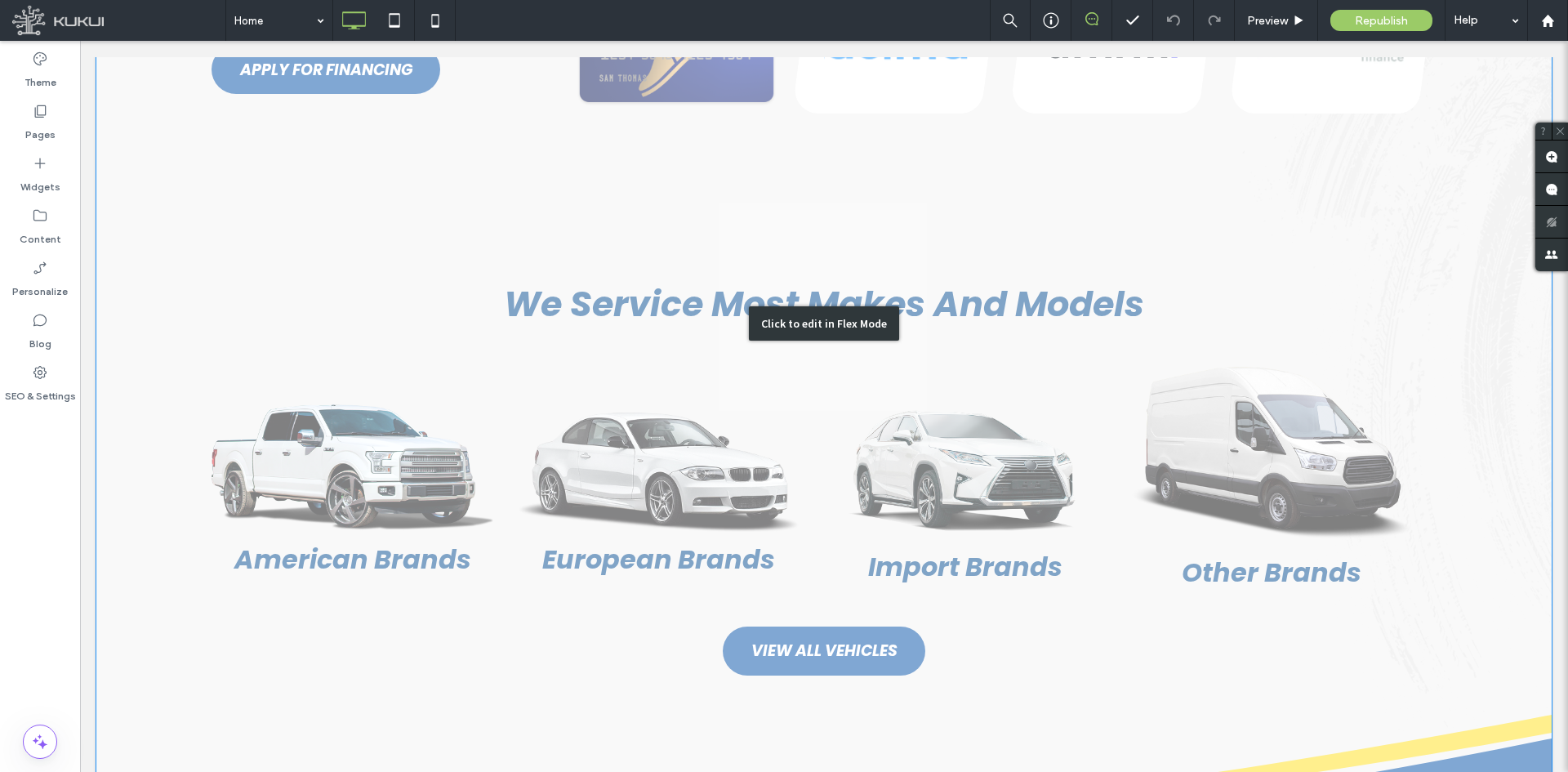 scroll, scrollTop: 4405, scrollLeft: 0, axis: vertical 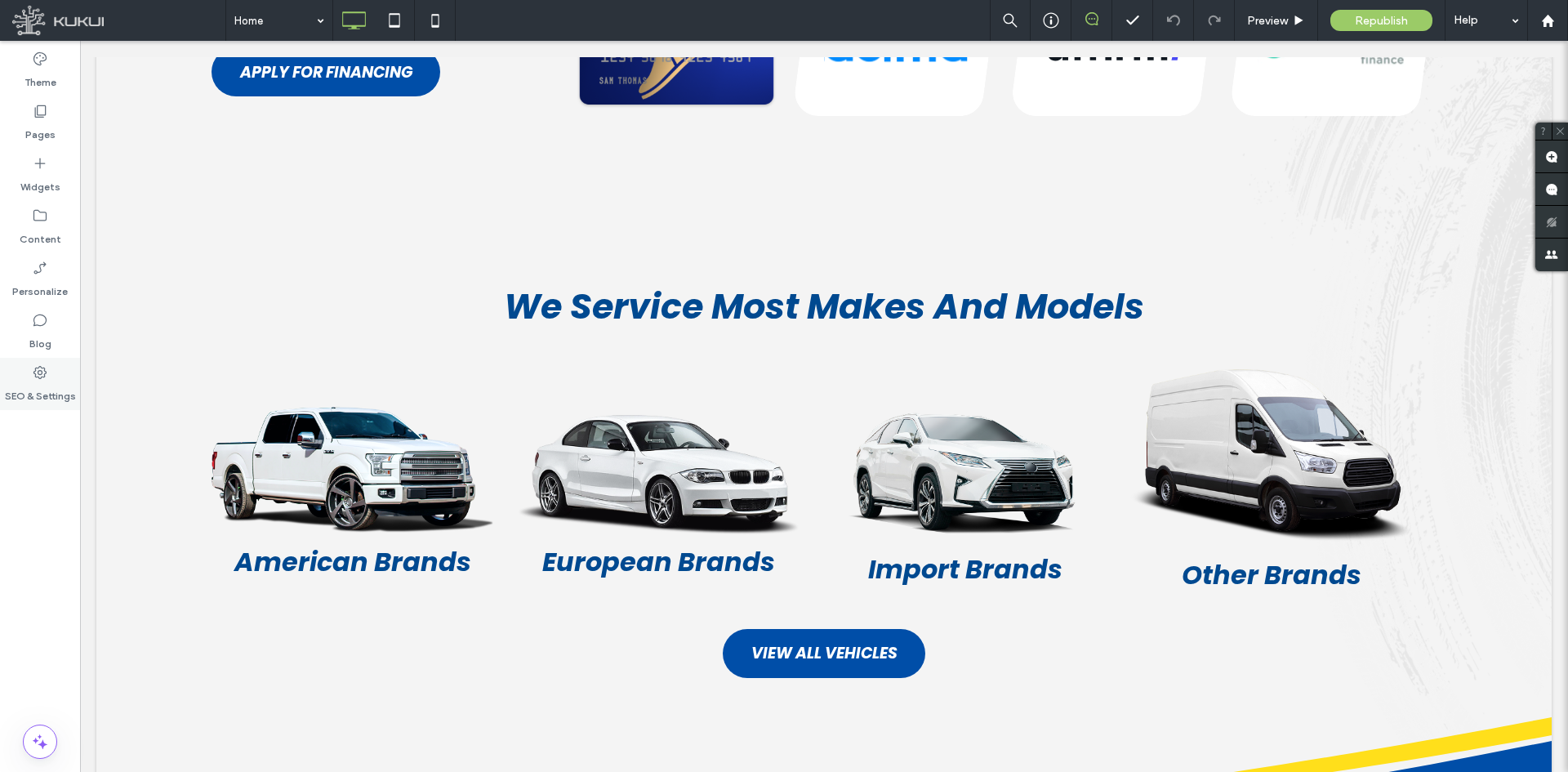 click on "SEO & Settings" at bounding box center [40, 384] 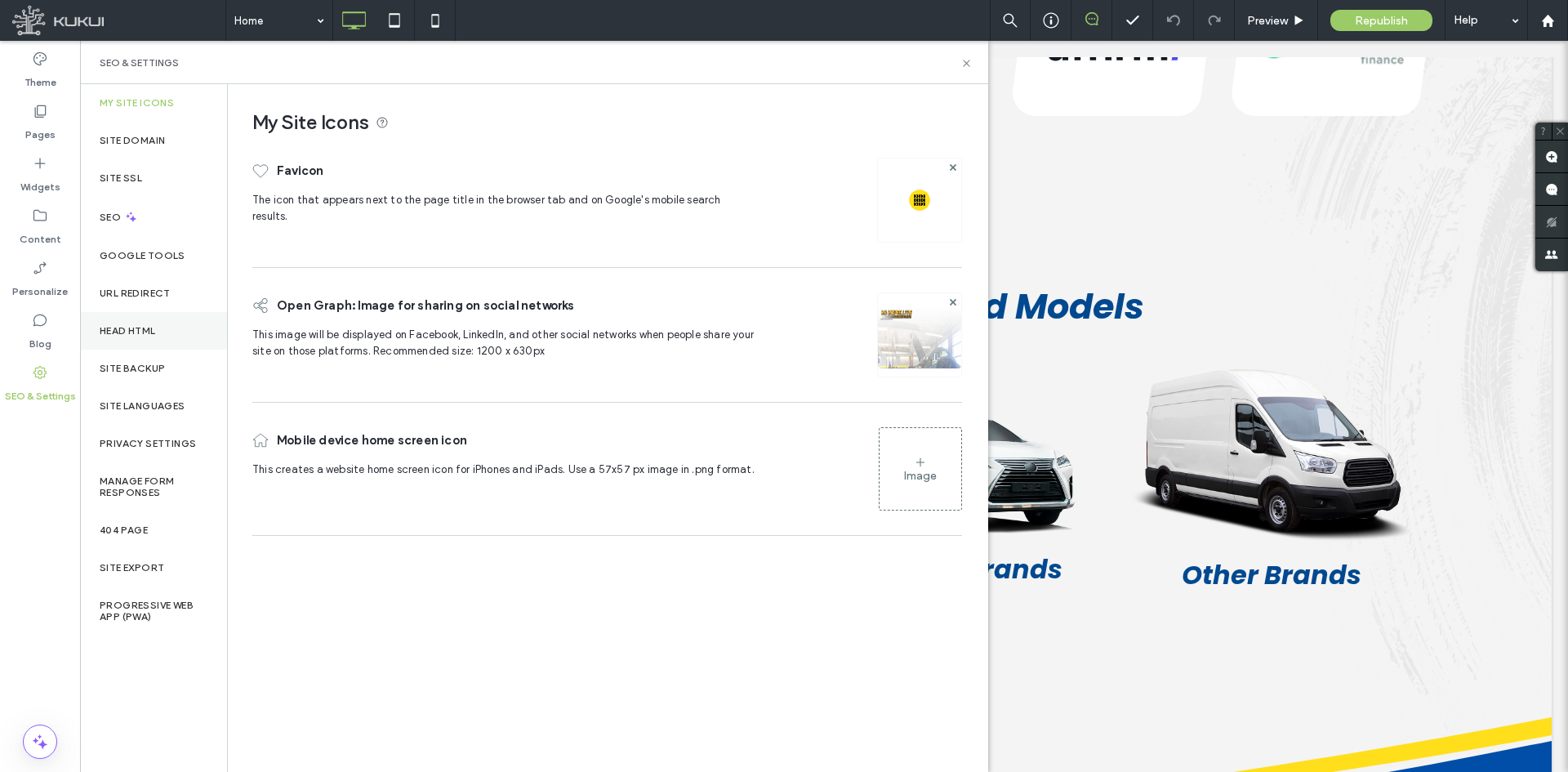 click on "Head HTML" at bounding box center (154, 331) 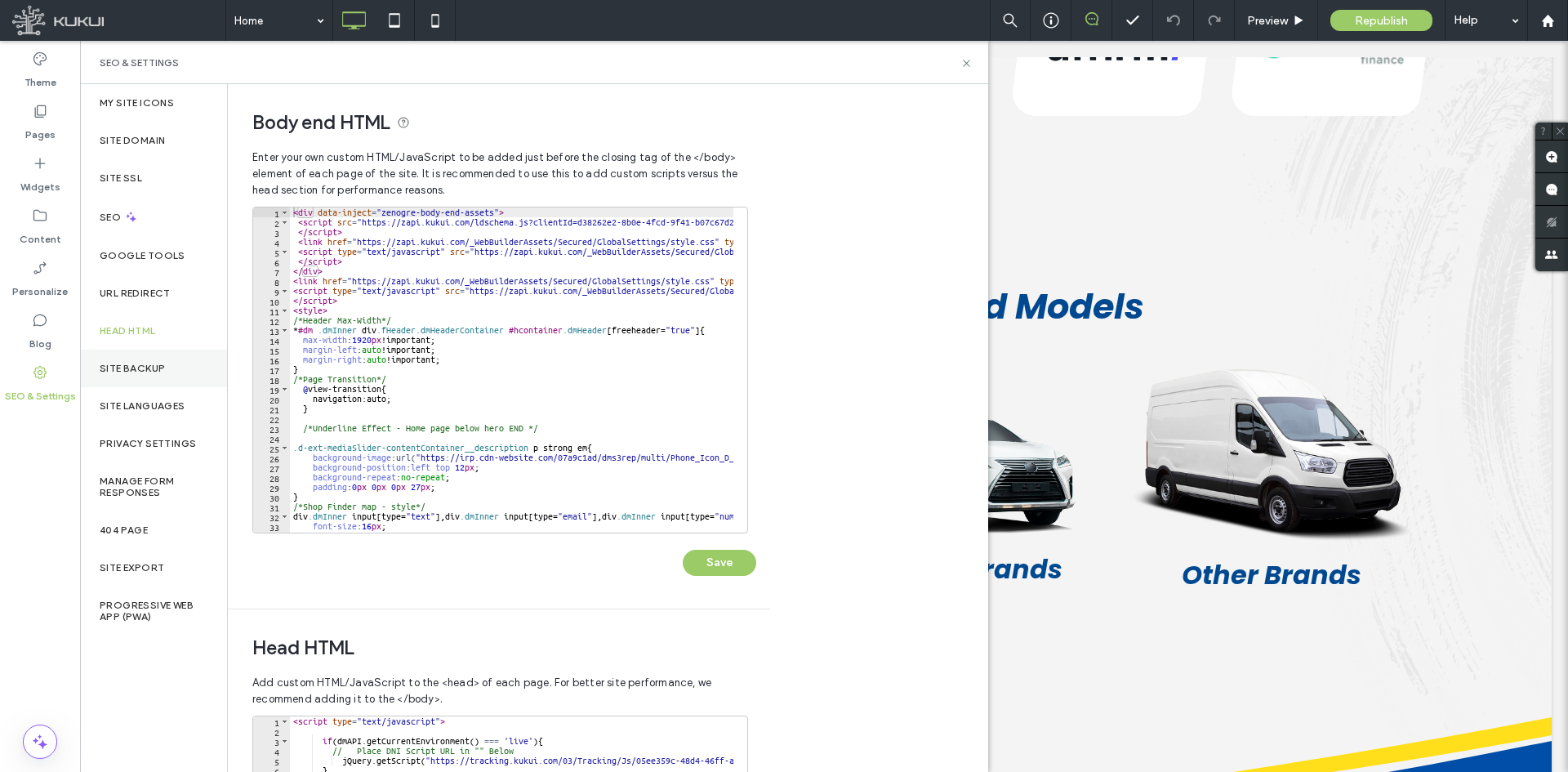click on "Site Backup" at bounding box center [132, 368] 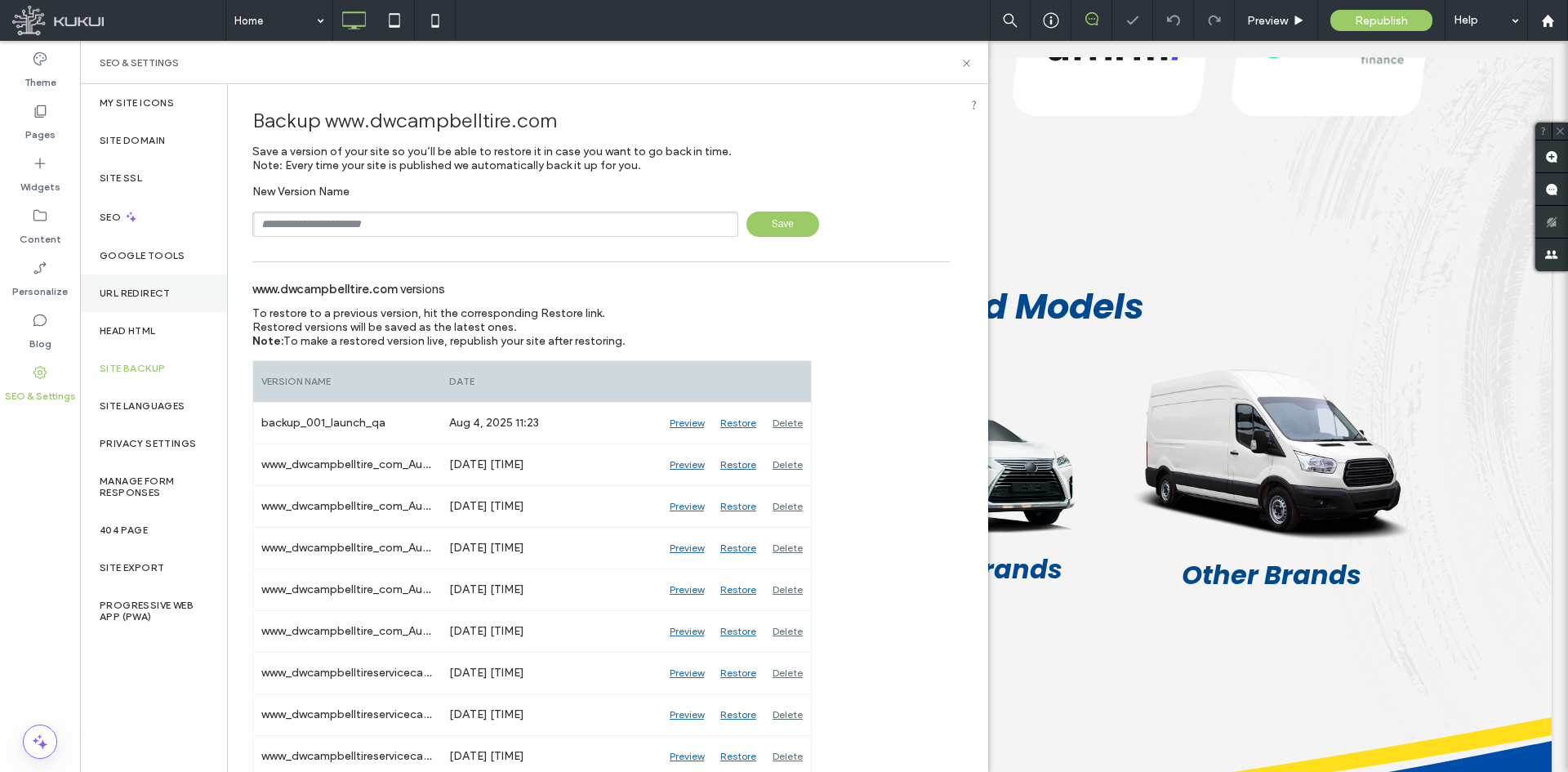 click on "URL Redirect" at bounding box center (135, 293) 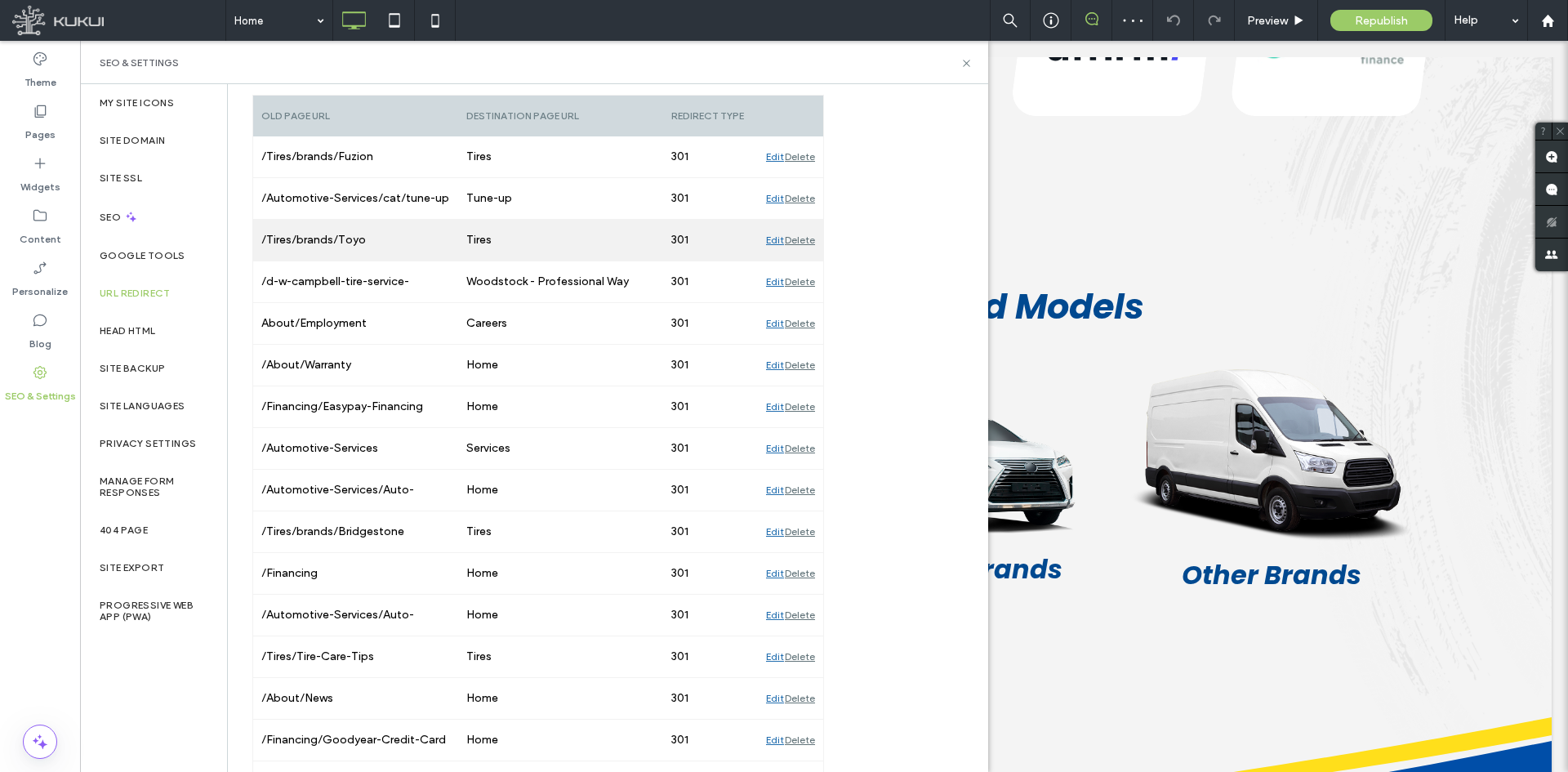 scroll, scrollTop: 0, scrollLeft: 0, axis: both 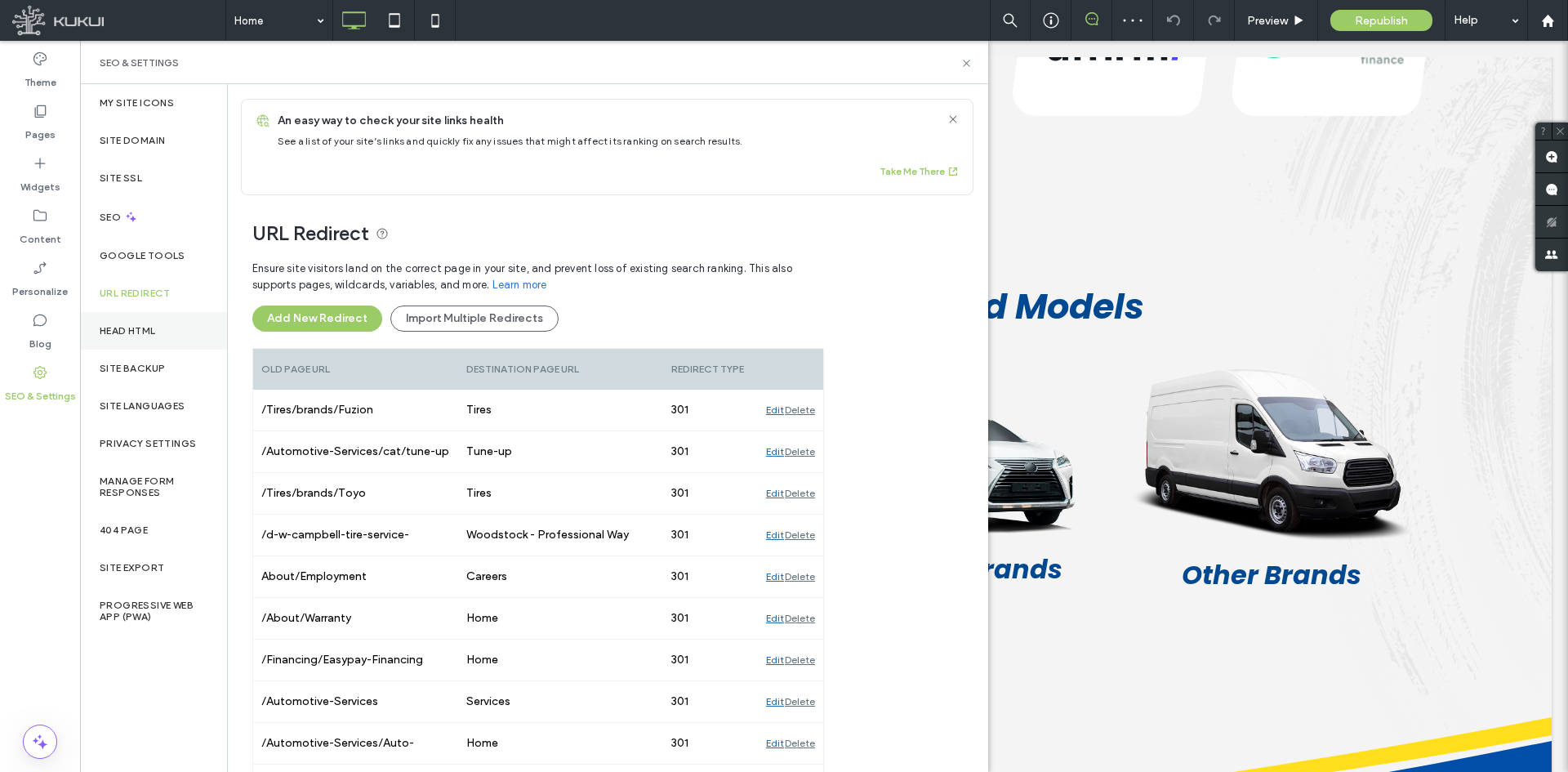 click on "Head HTML" at bounding box center [154, 331] 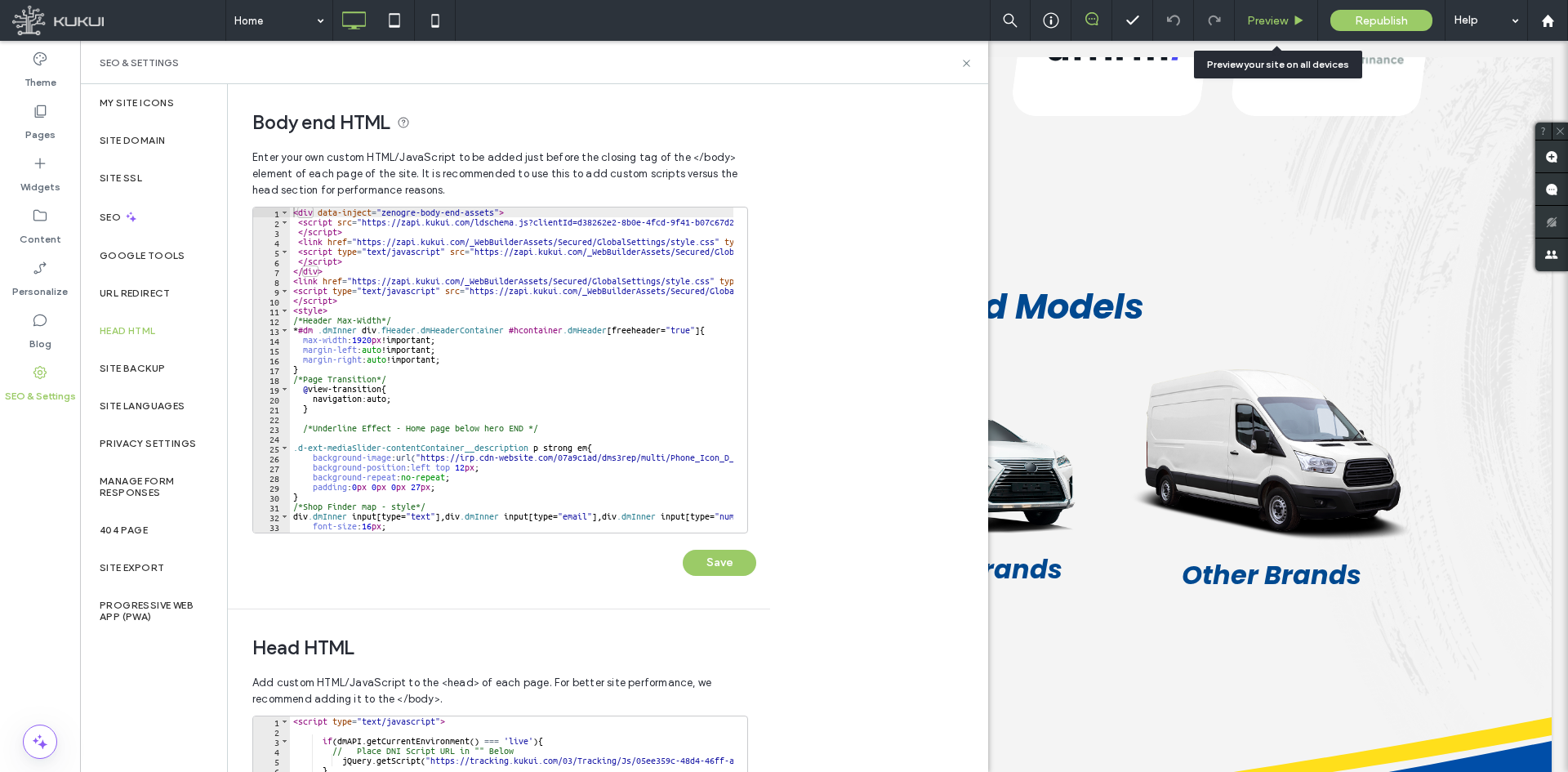 click on "Preview" at bounding box center (1276, 20) 